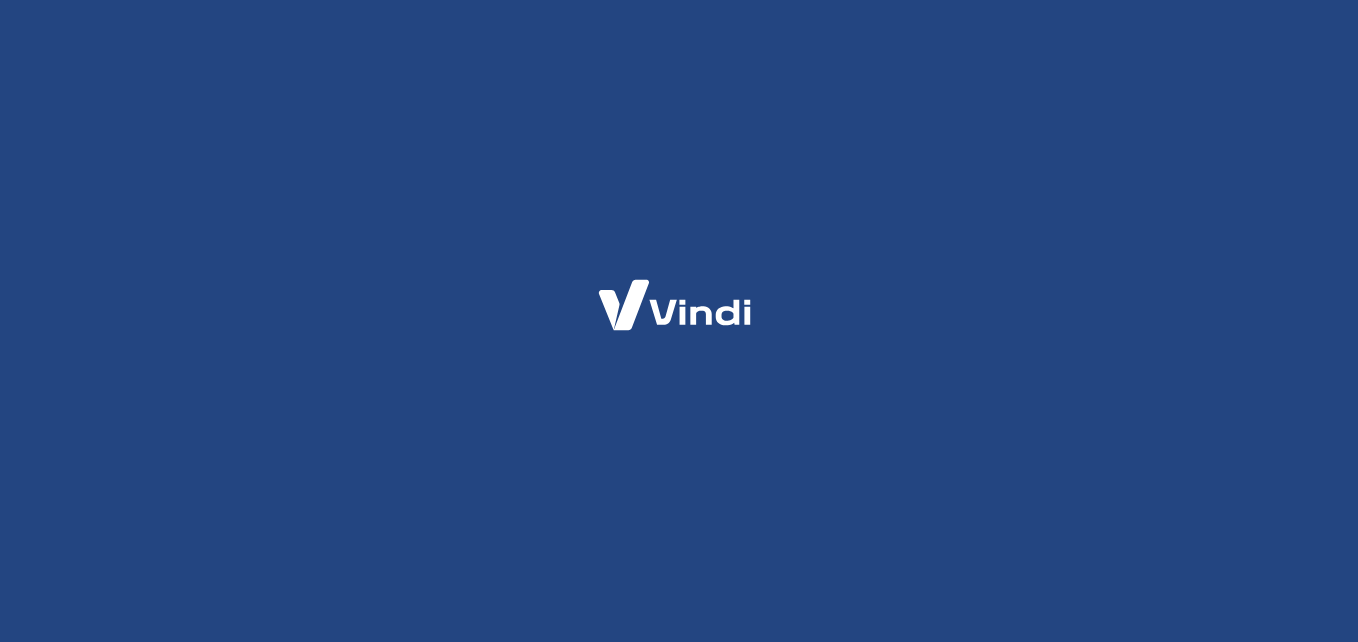 scroll, scrollTop: 0, scrollLeft: 0, axis: both 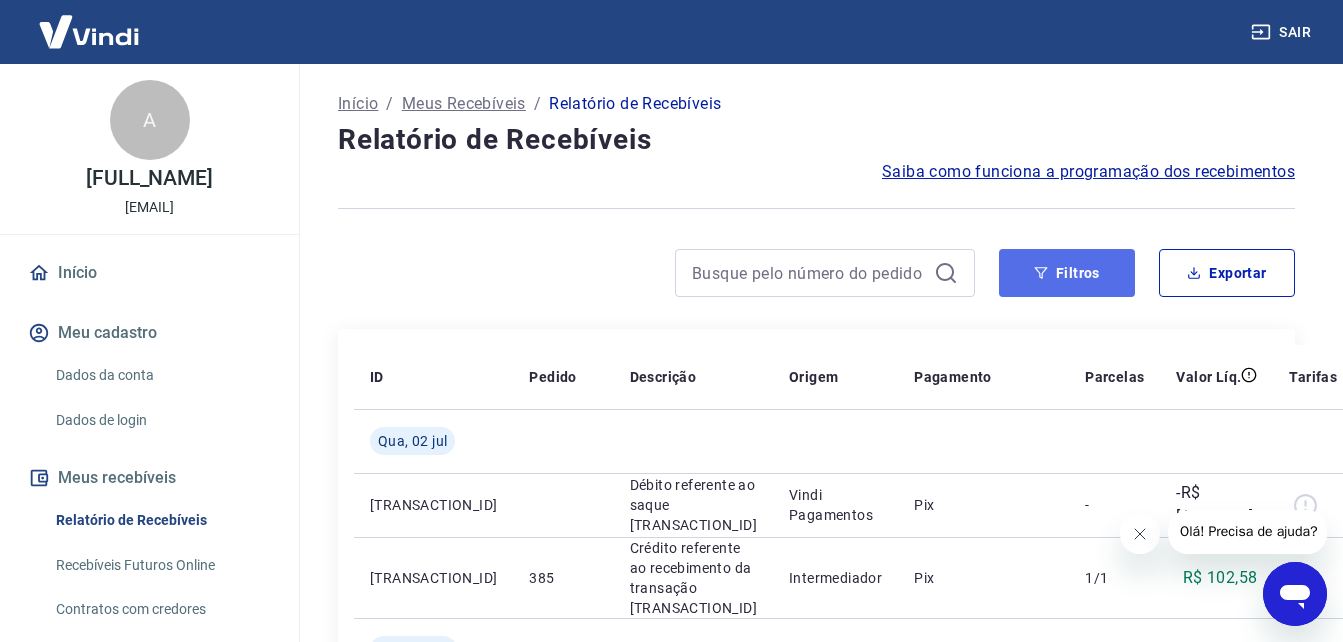 click on "Filtros" at bounding box center [1067, 273] 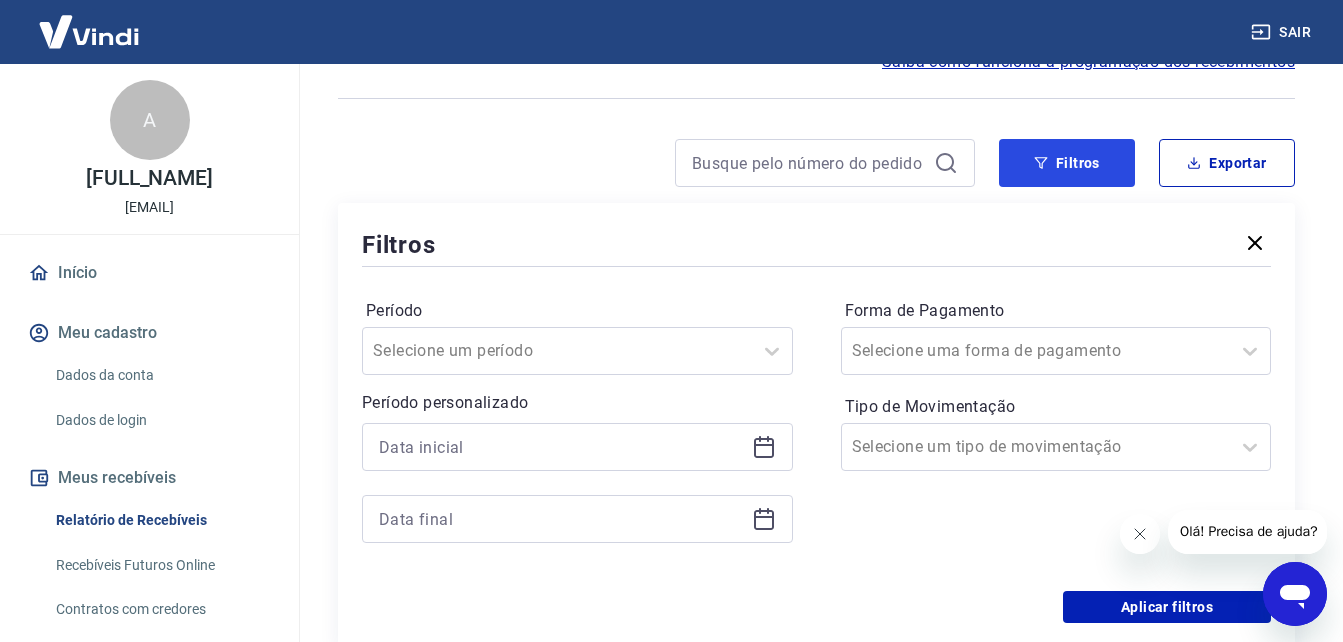 scroll, scrollTop: 300, scrollLeft: 0, axis: vertical 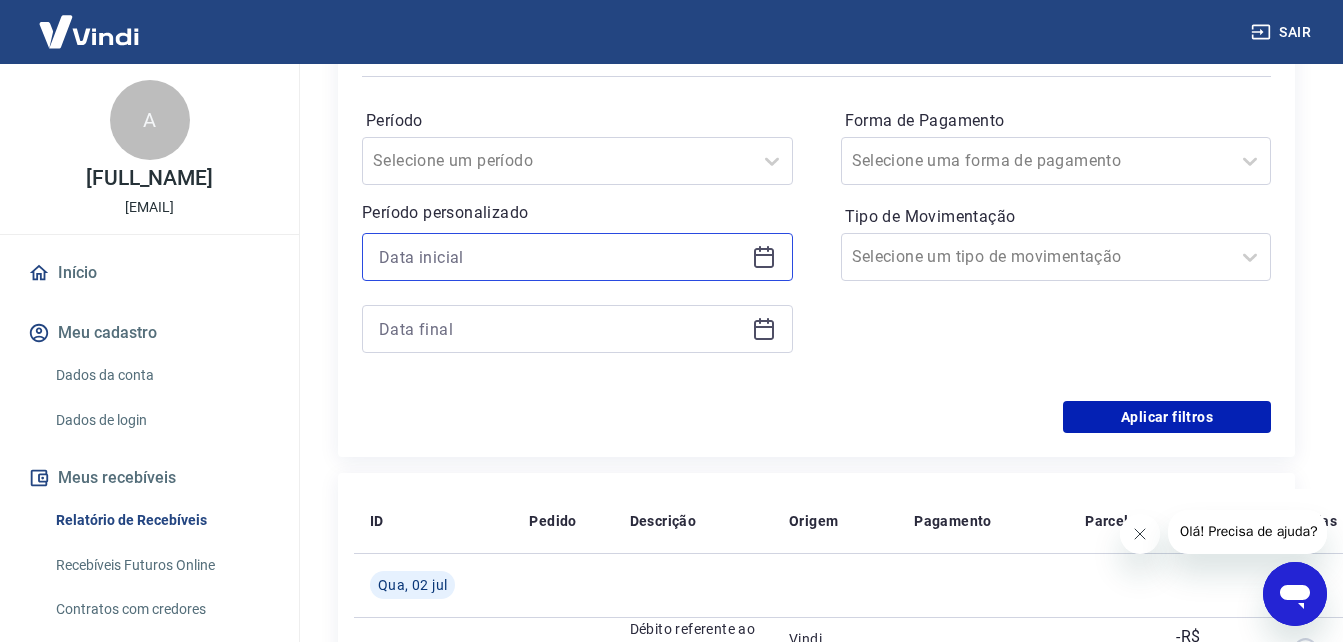 click at bounding box center (561, 257) 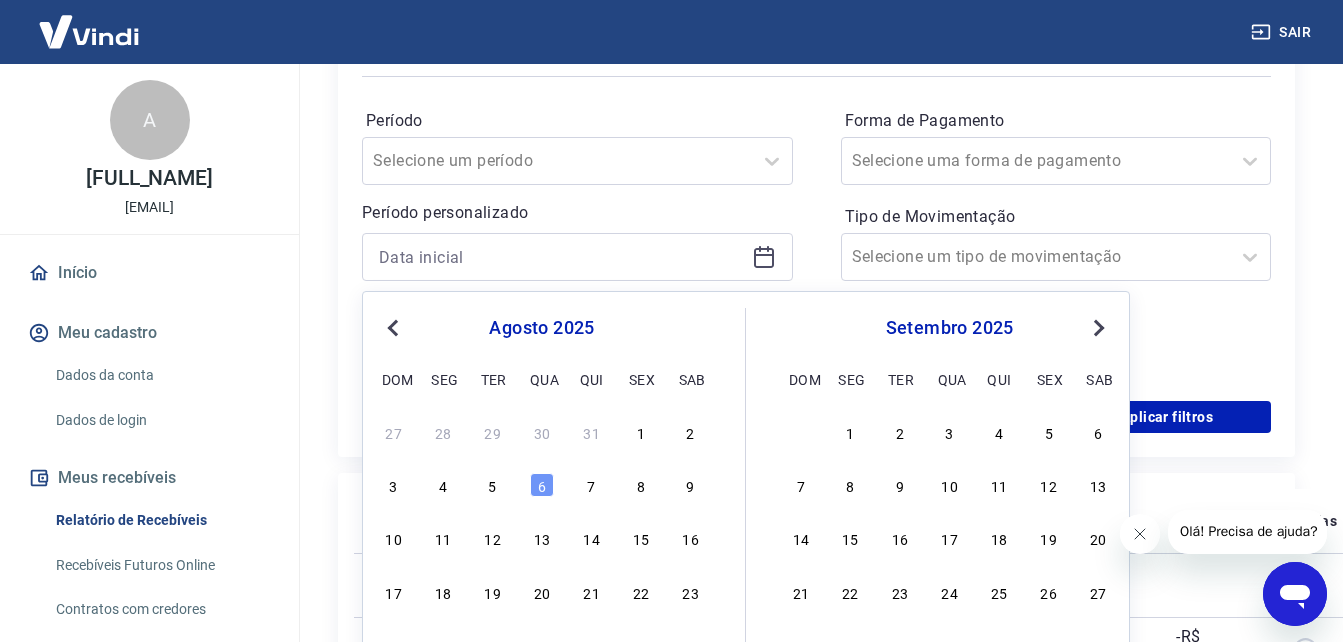 click on "Previous Month" at bounding box center (395, 327) 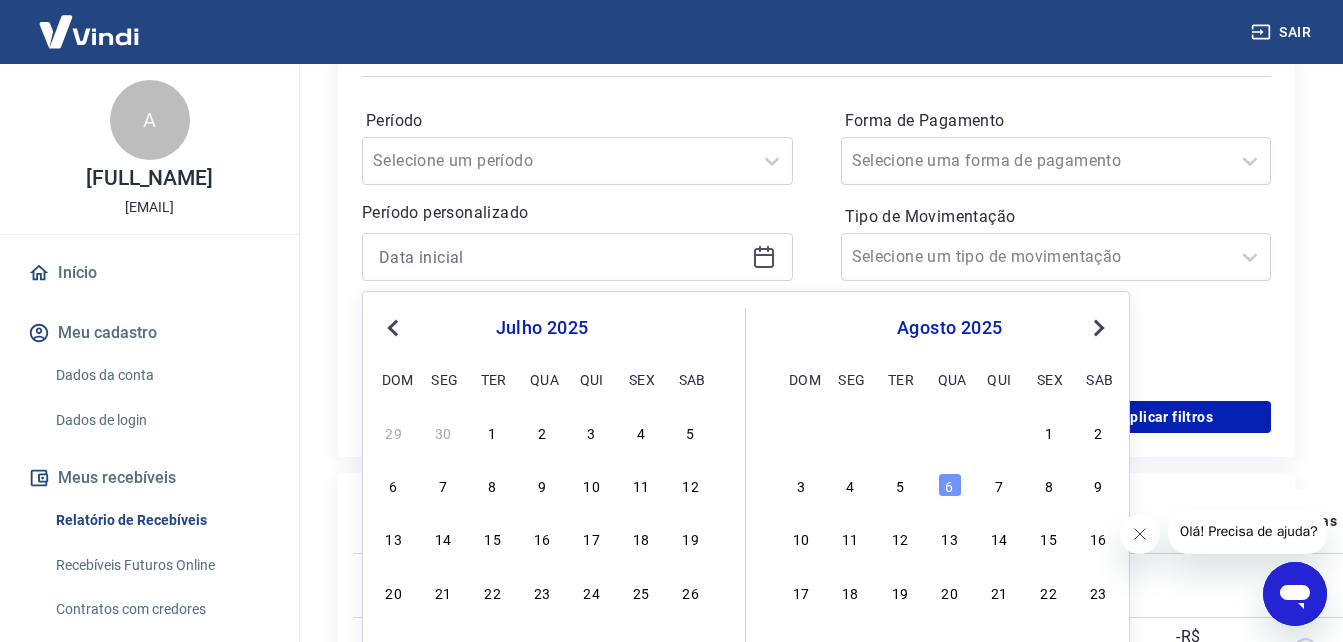 click on "Previous Month" at bounding box center (395, 327) 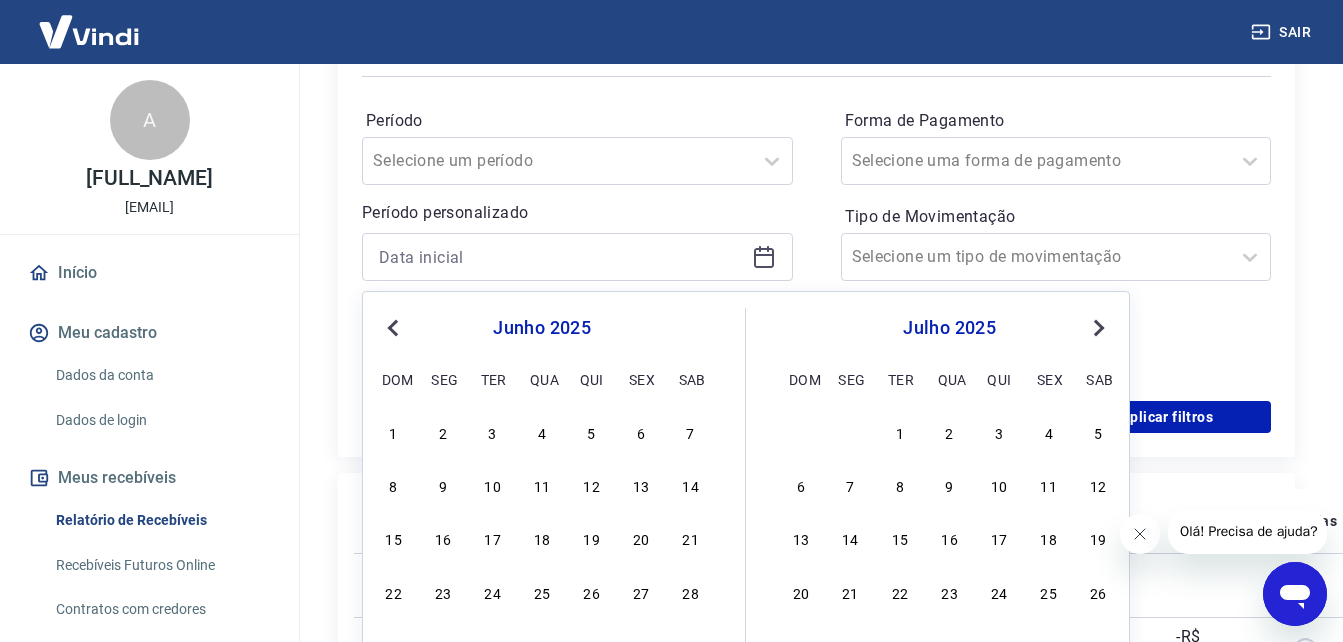 click on "Previous Month" at bounding box center (395, 327) 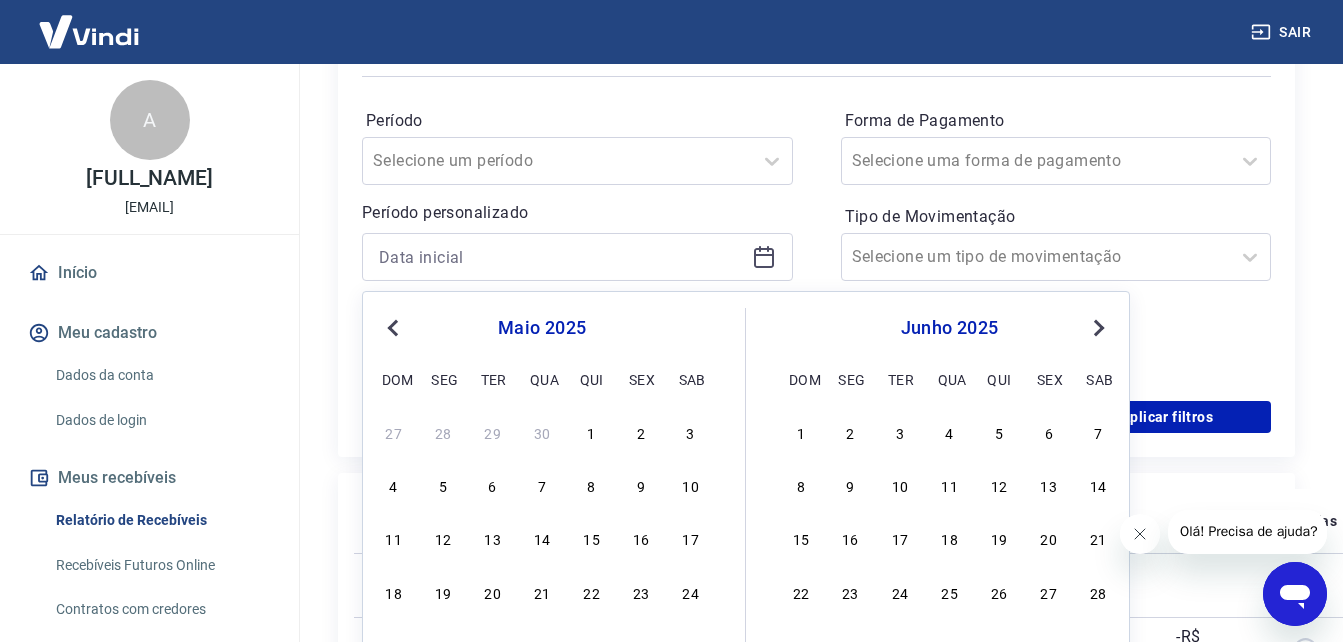 click on "Previous Month" at bounding box center (395, 327) 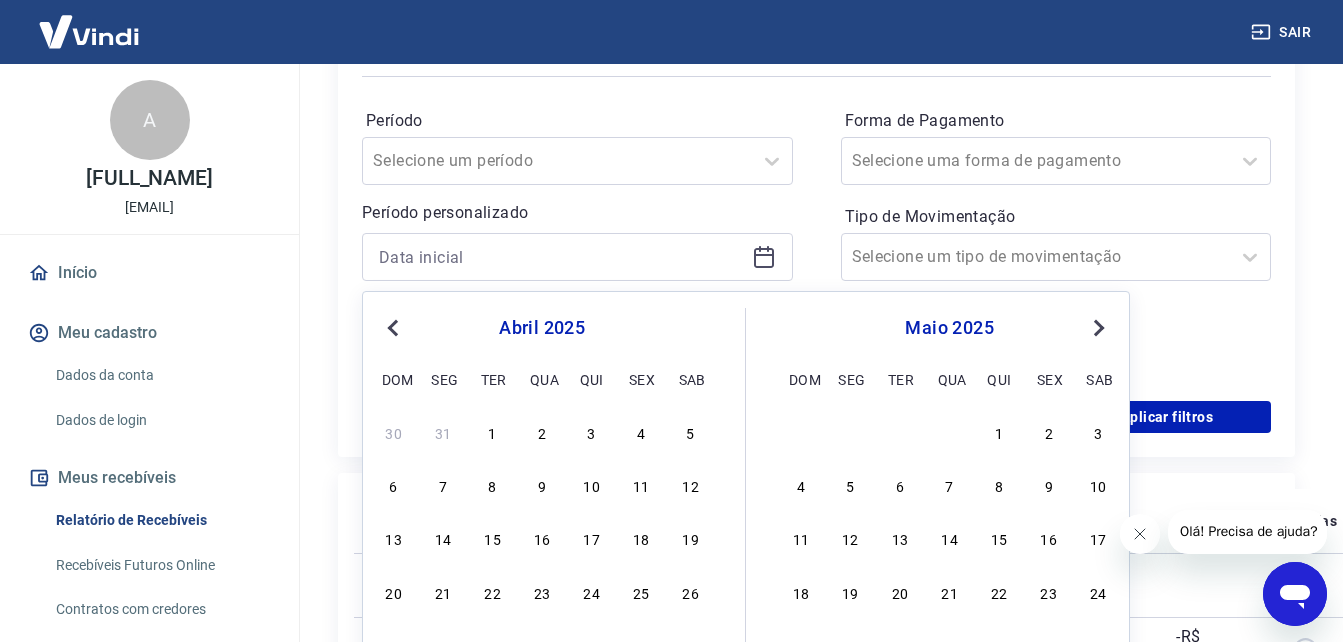 click on "Previous Month" at bounding box center [395, 327] 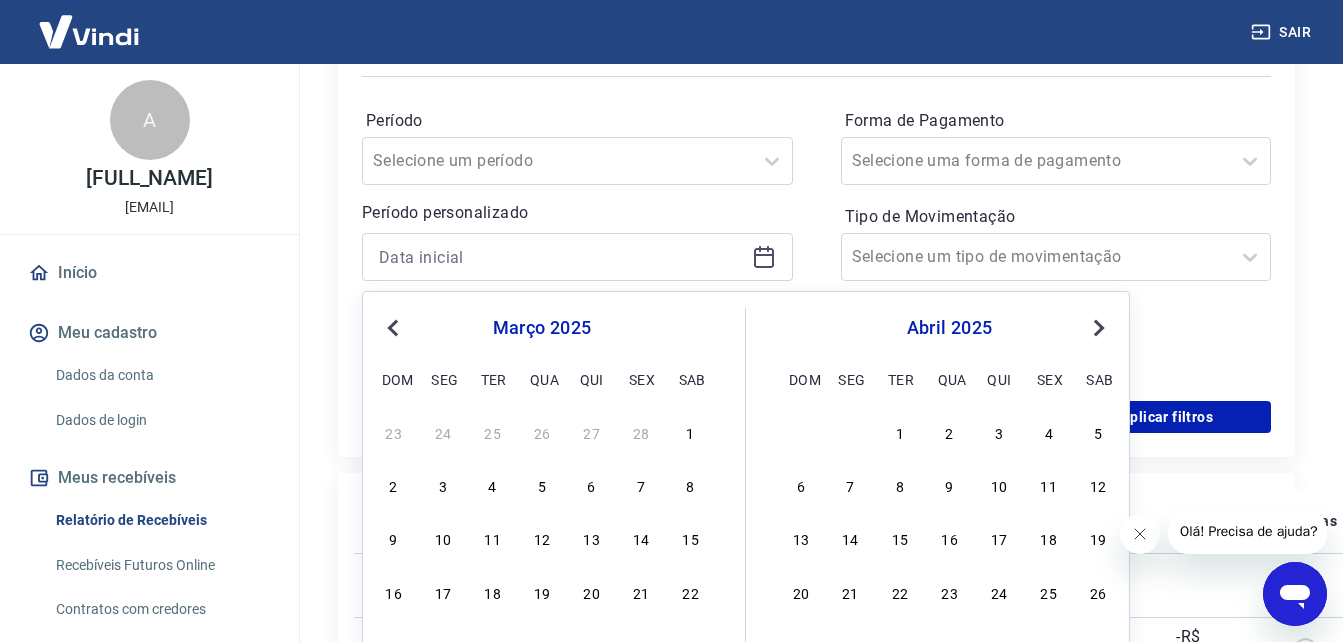 click on "Previous Month" at bounding box center [395, 327] 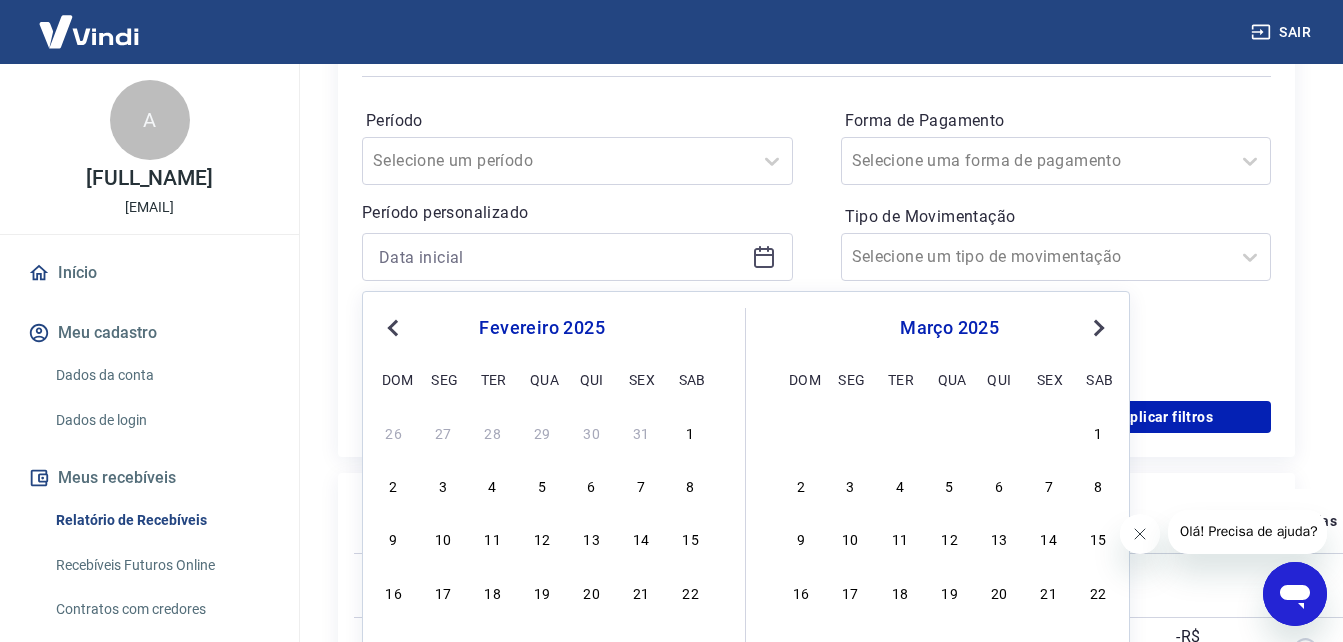click on "Previous Month" at bounding box center (395, 327) 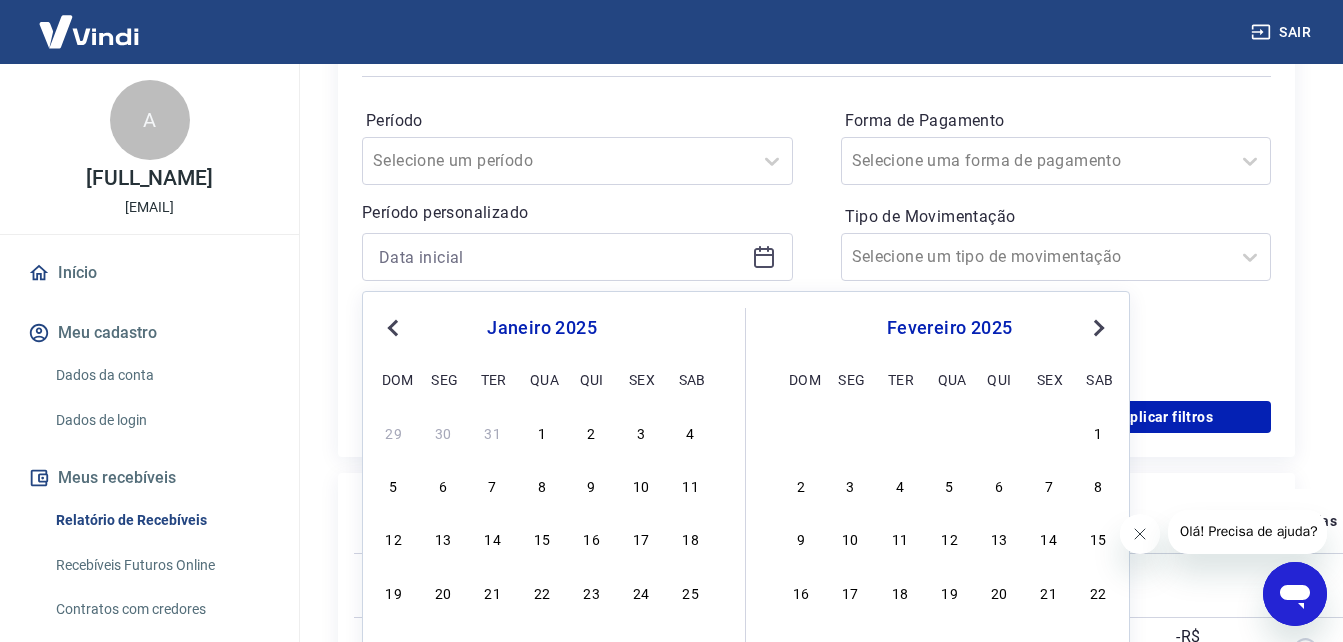 click on "Previous Month" at bounding box center (395, 327) 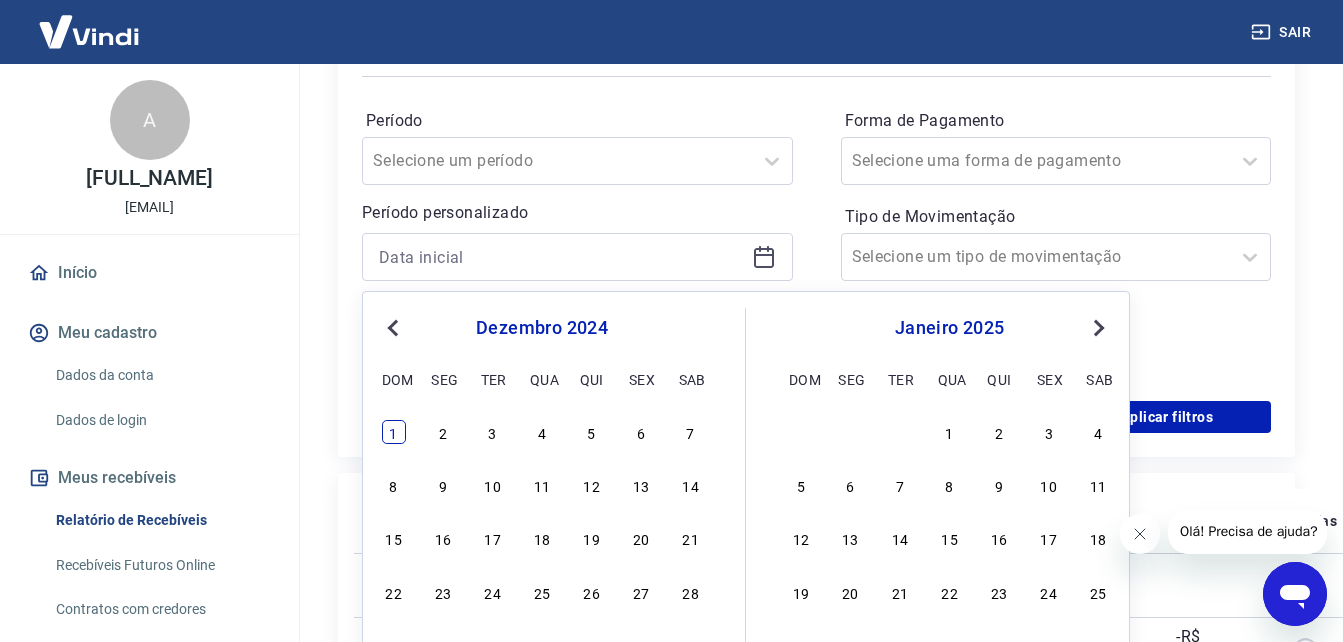 click on "1" at bounding box center [394, 432] 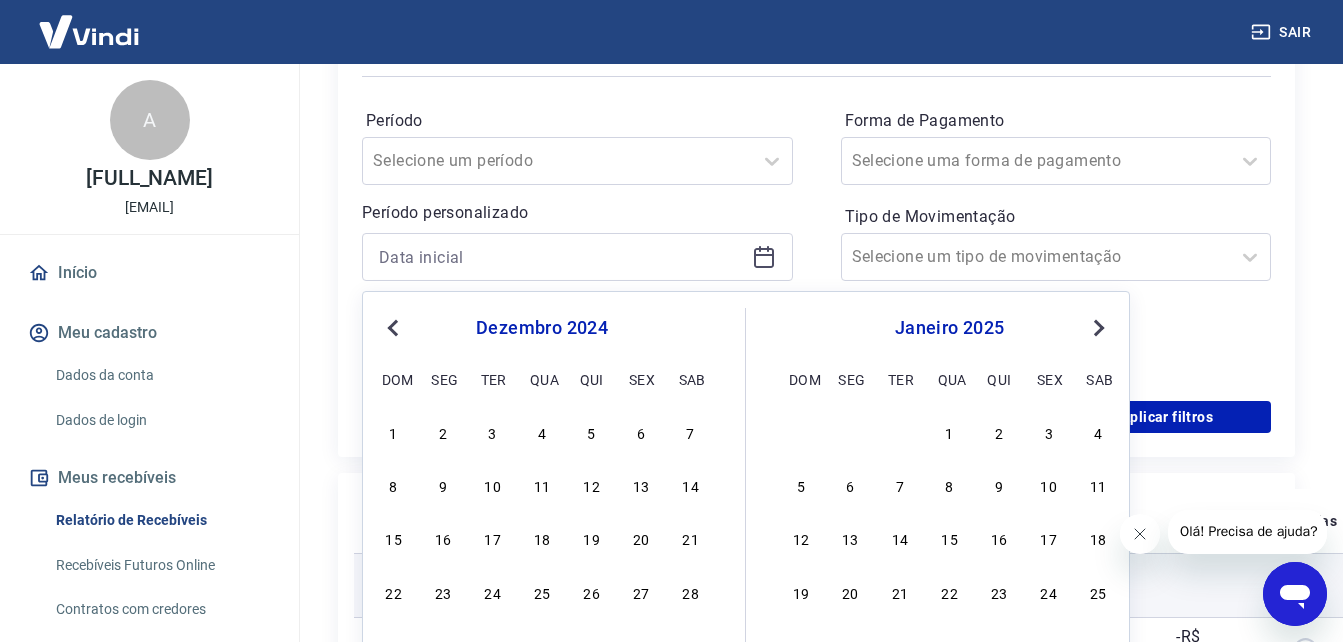 type on "[DATE]" 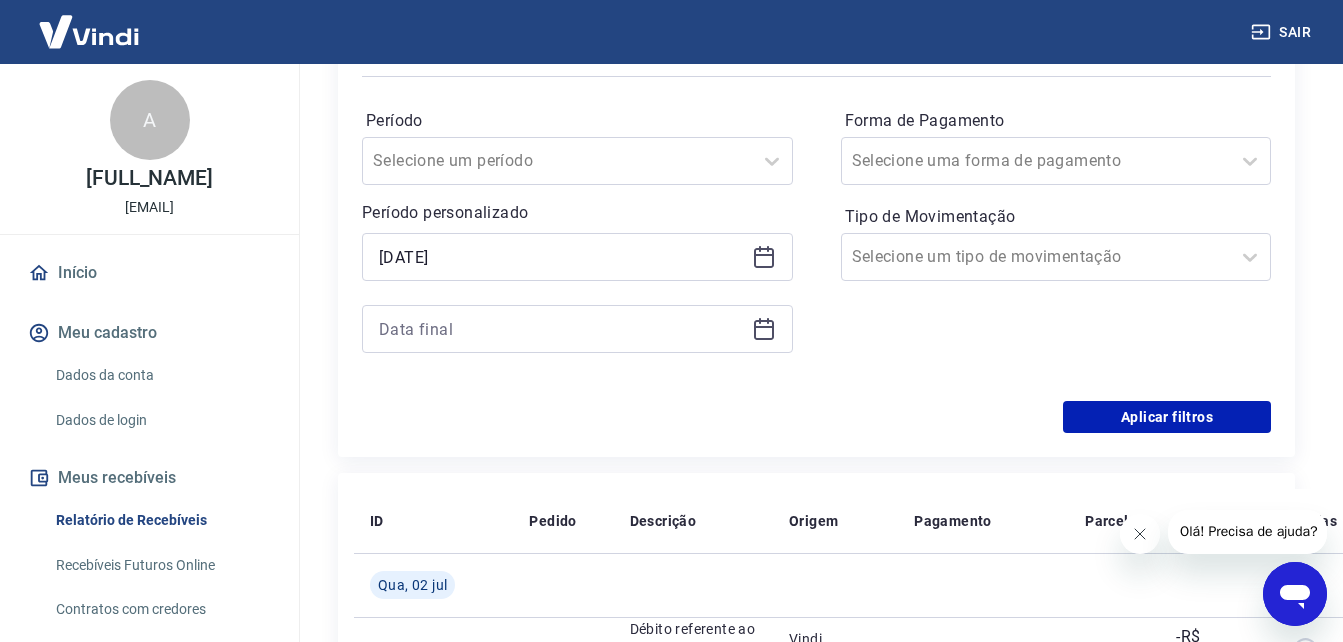 click 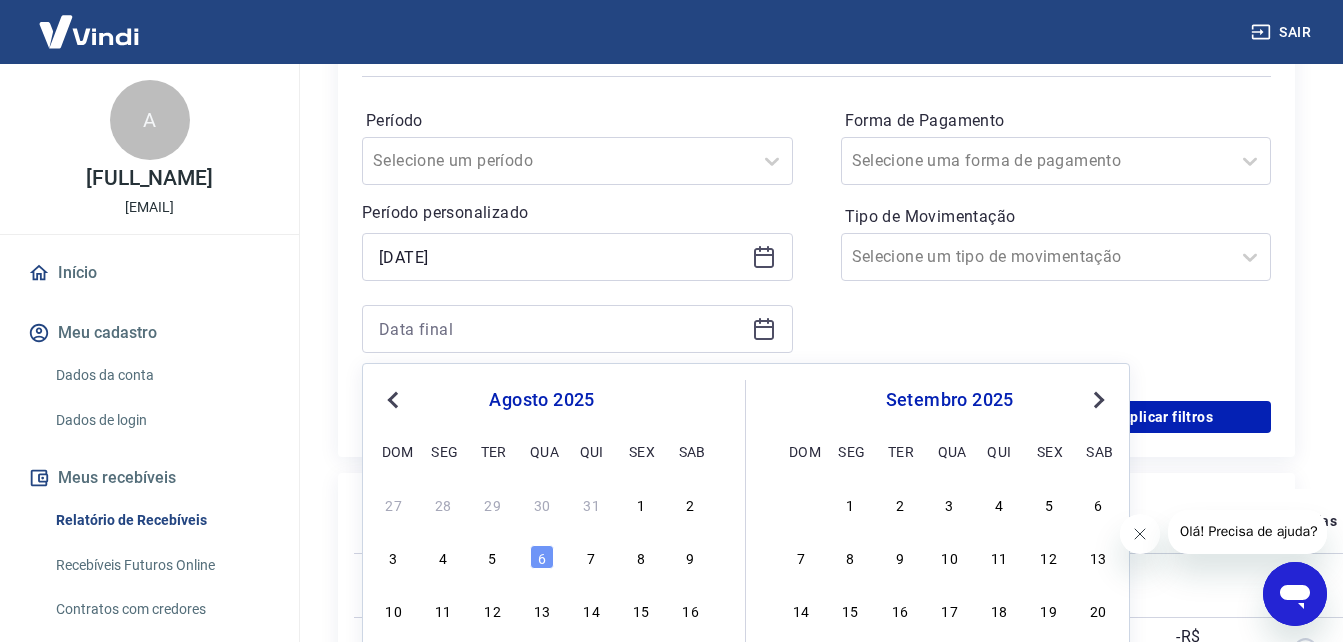 click on "Previous Month" at bounding box center [395, 399] 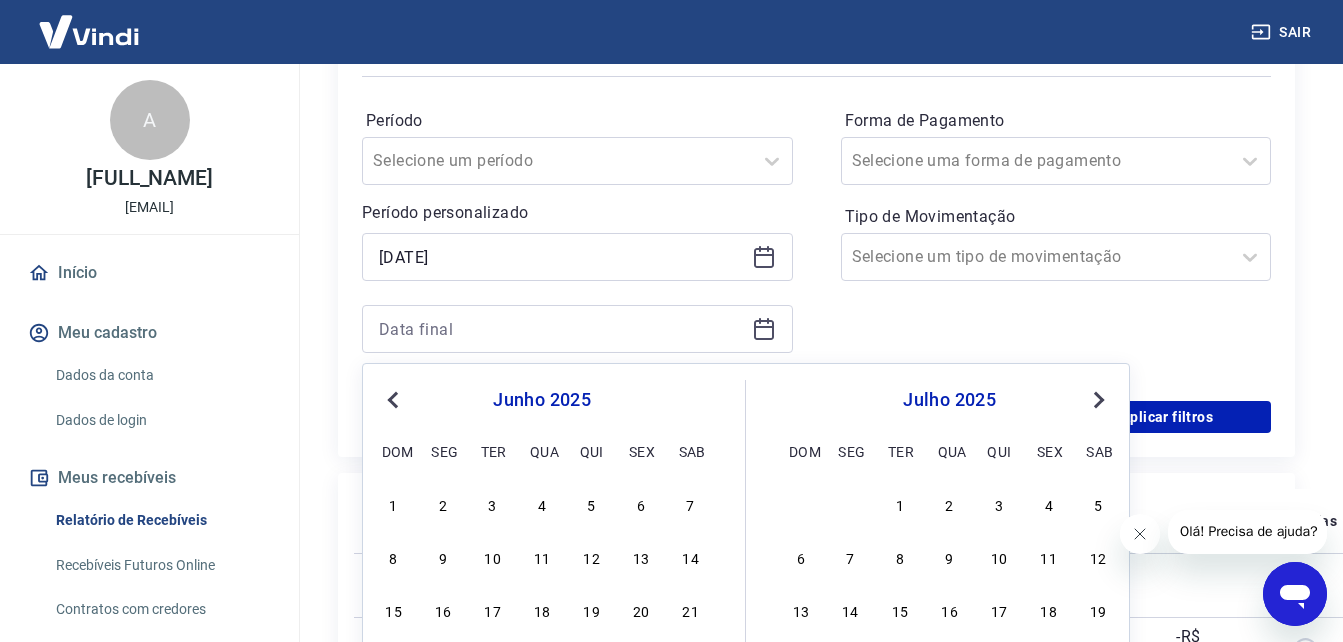click on "Previous Month" at bounding box center [395, 399] 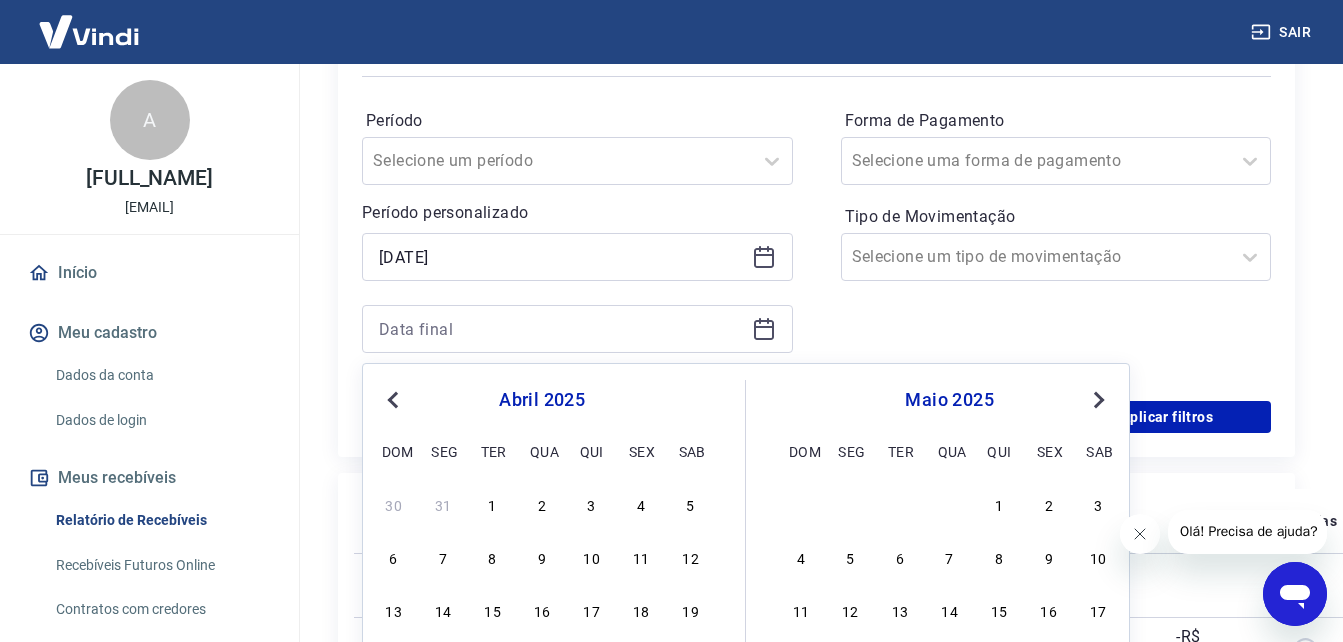 click on "Previous Month" at bounding box center [395, 399] 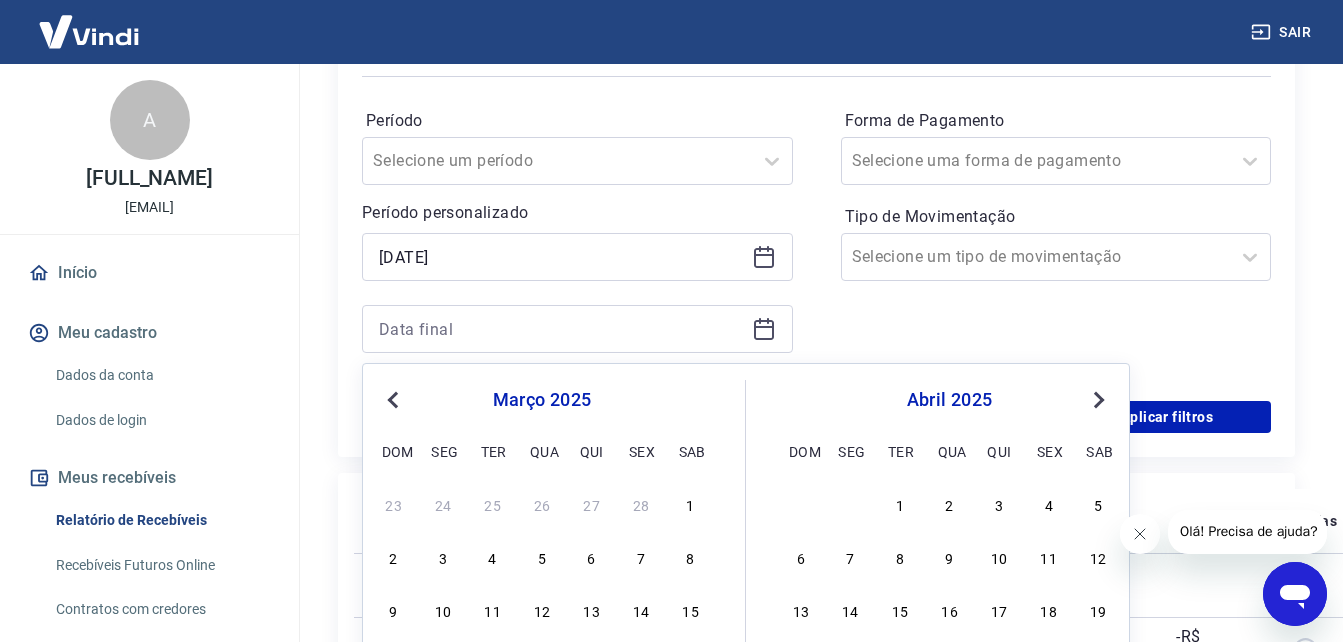 click on "Previous Month" at bounding box center (395, 399) 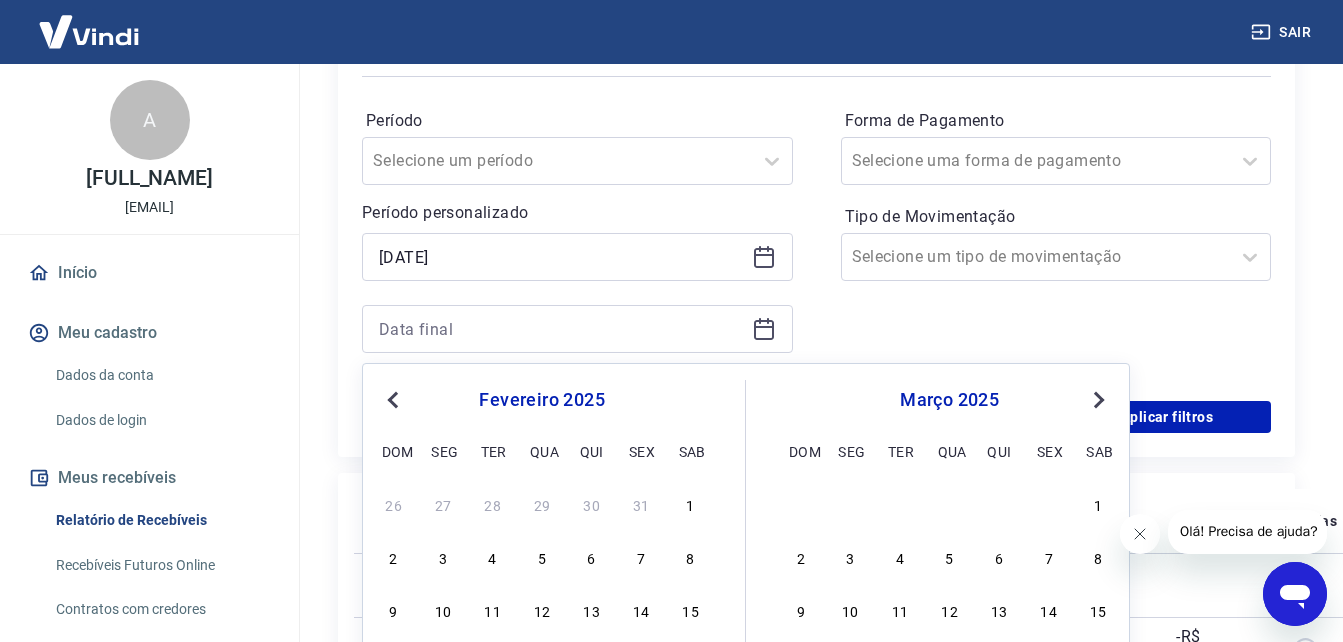 click on "Previous Month" at bounding box center [395, 399] 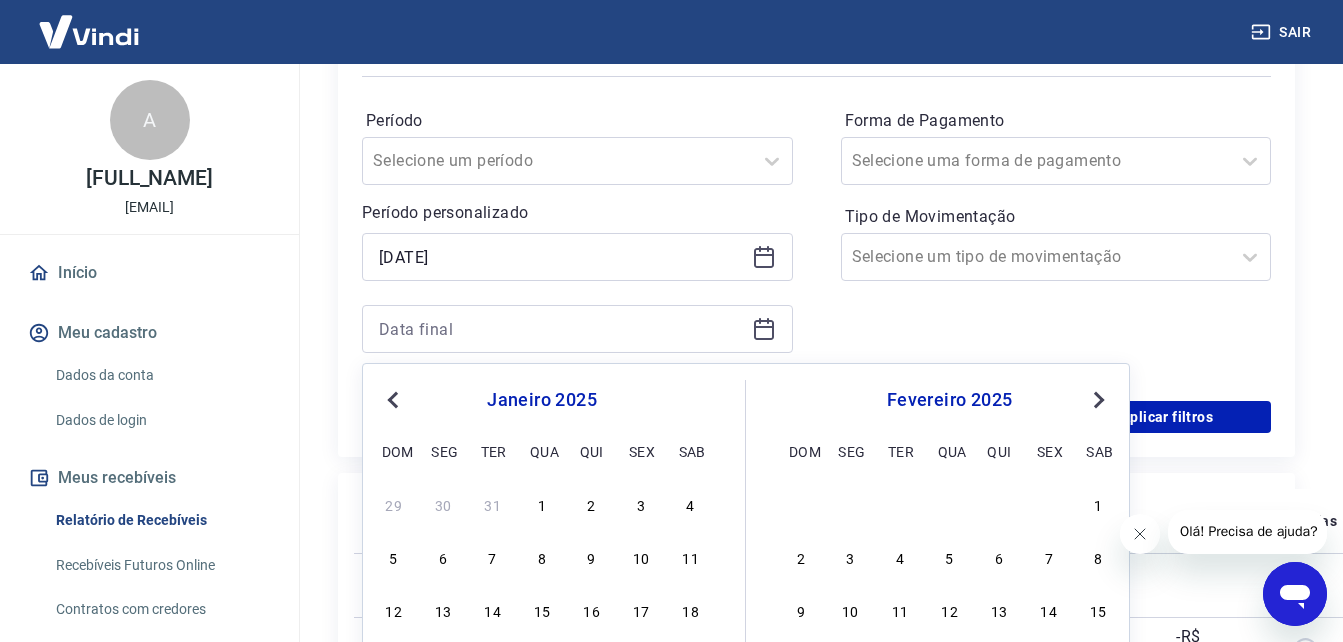 click on "Previous Month" at bounding box center [395, 399] 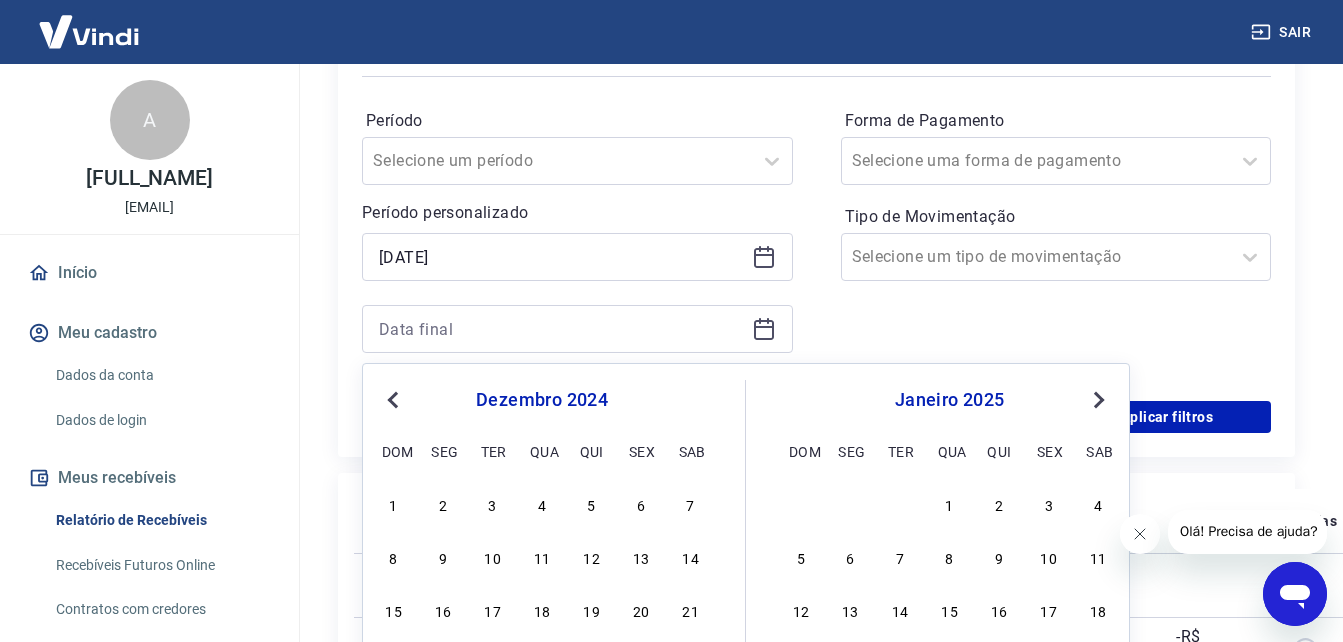 scroll, scrollTop: 500, scrollLeft: 0, axis: vertical 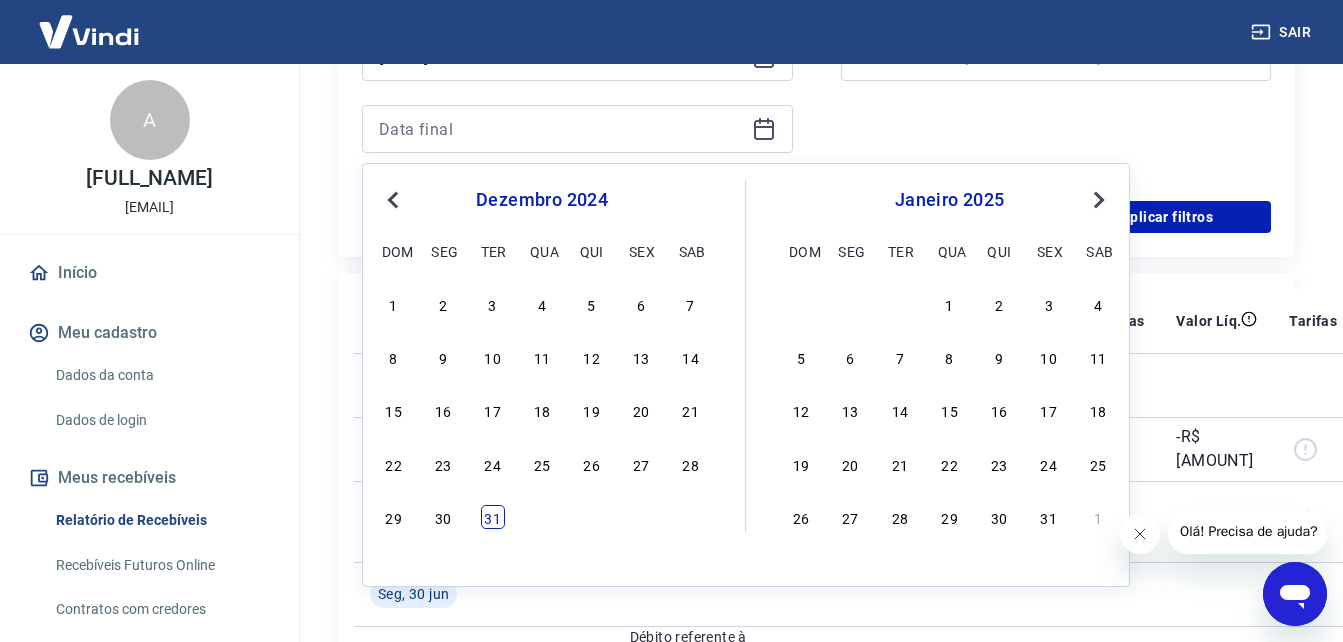 click on "31" at bounding box center (493, 517) 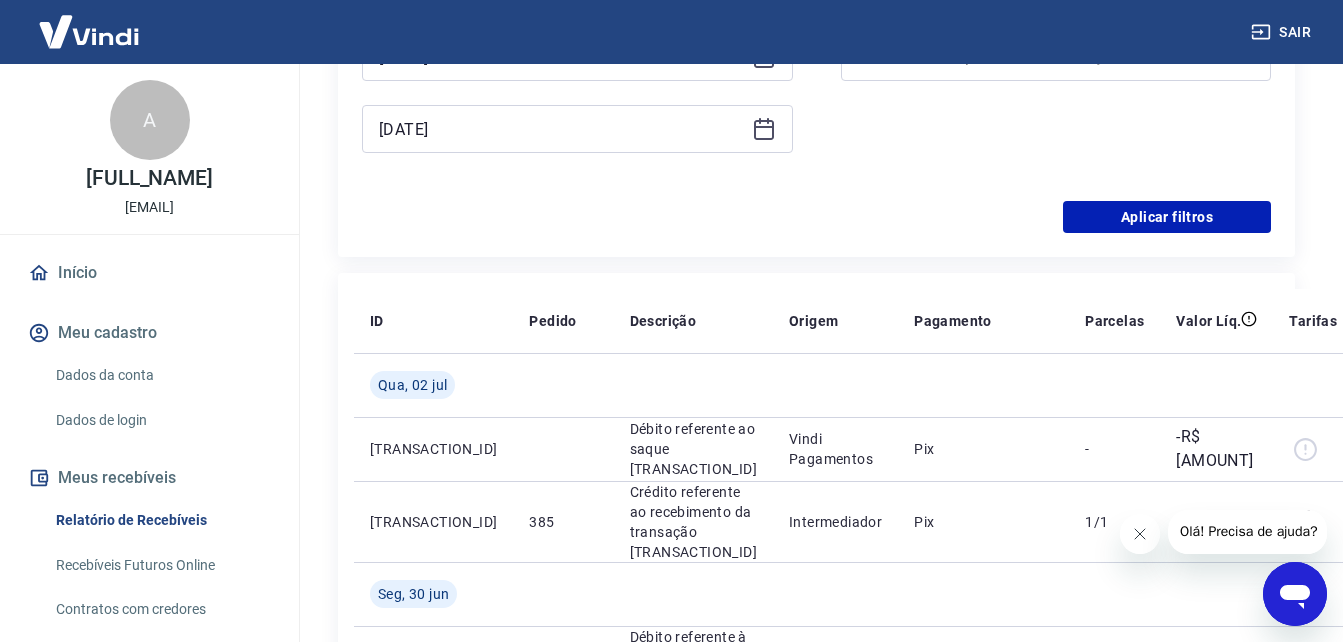 type on "[DATE]" 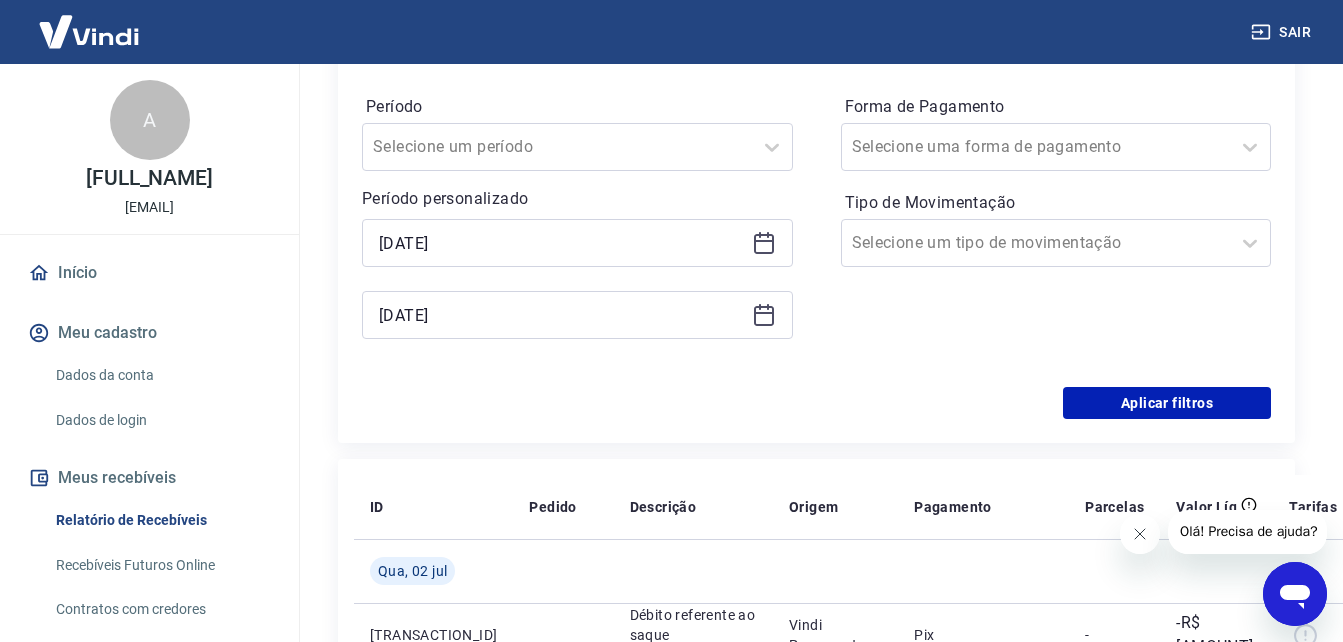 scroll, scrollTop: 300, scrollLeft: 0, axis: vertical 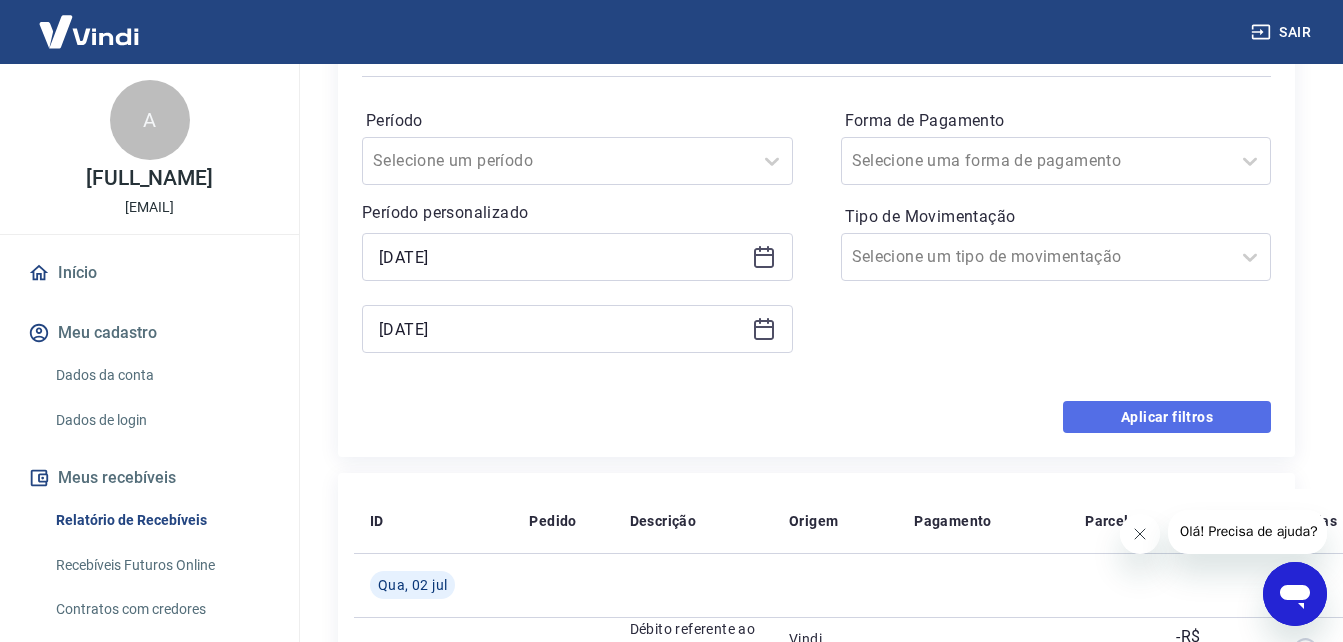 click on "Aplicar filtros" at bounding box center [1167, 417] 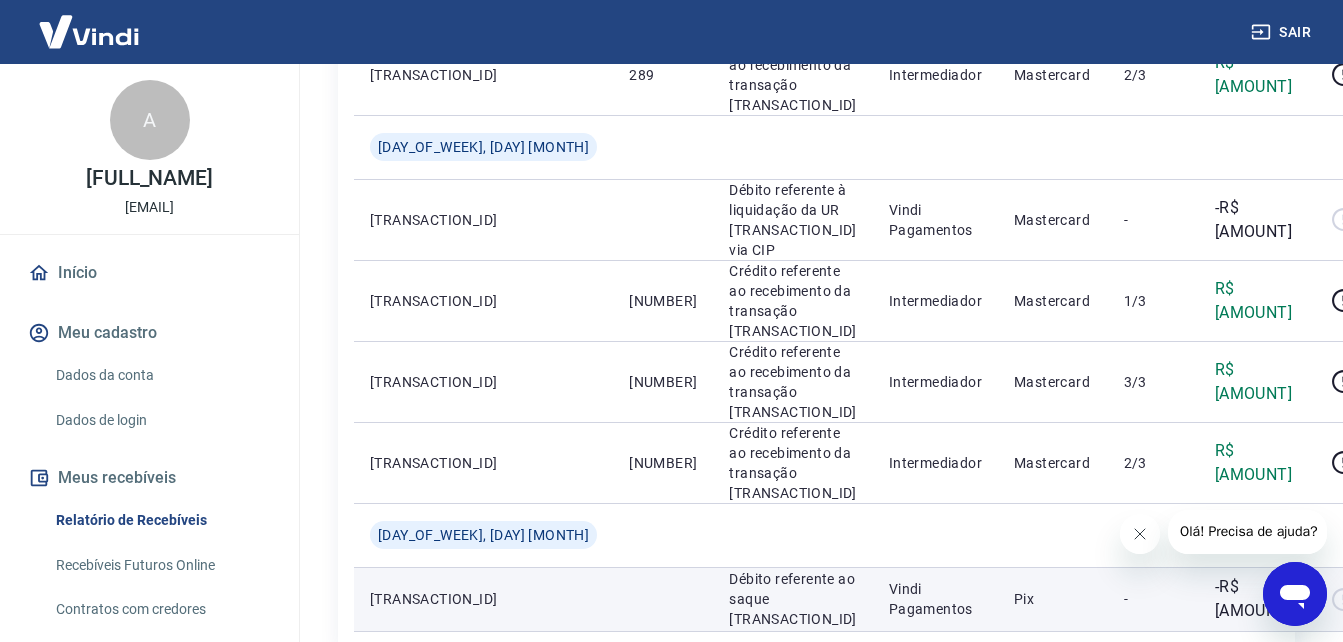 scroll, scrollTop: 1824, scrollLeft: 0, axis: vertical 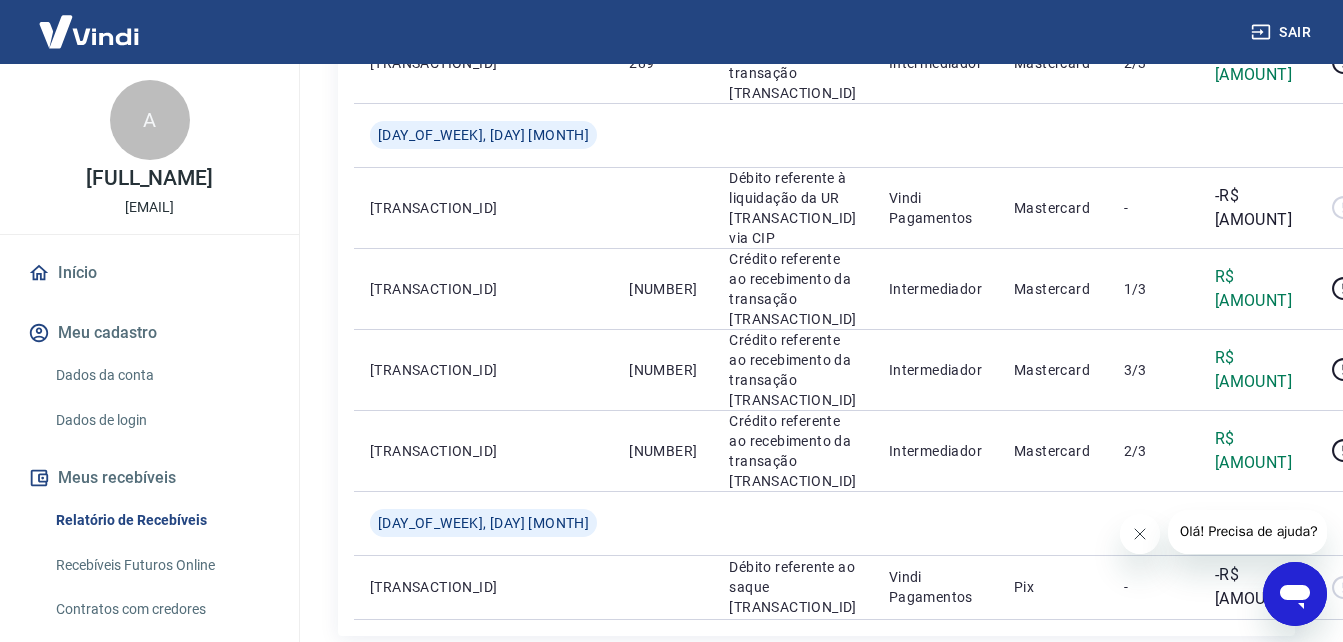 click on "2" at bounding box center [1158, 676] 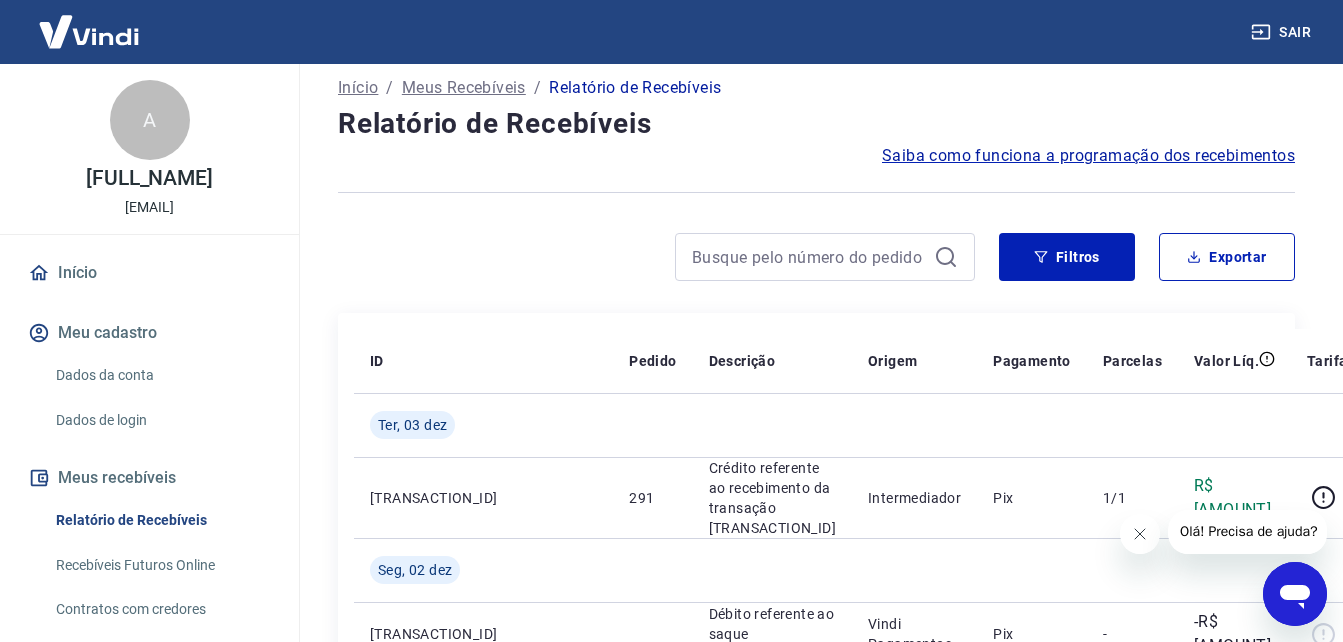 scroll, scrollTop: 0, scrollLeft: 0, axis: both 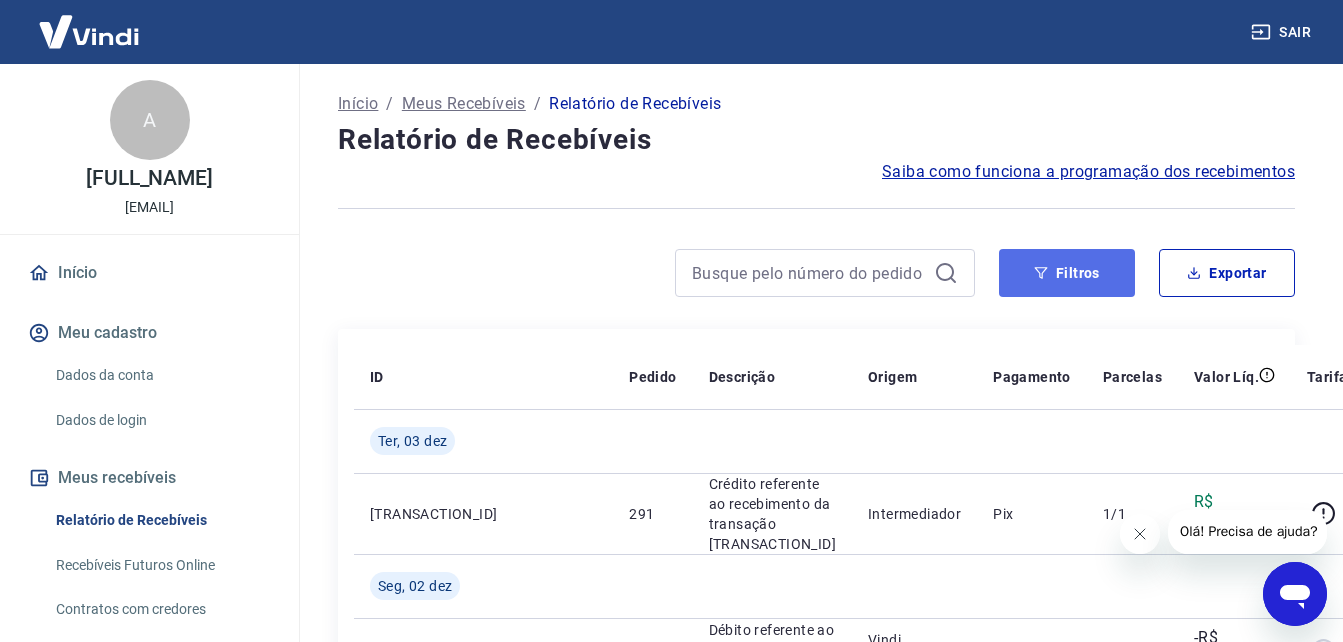 click on "Filtros" at bounding box center (1067, 273) 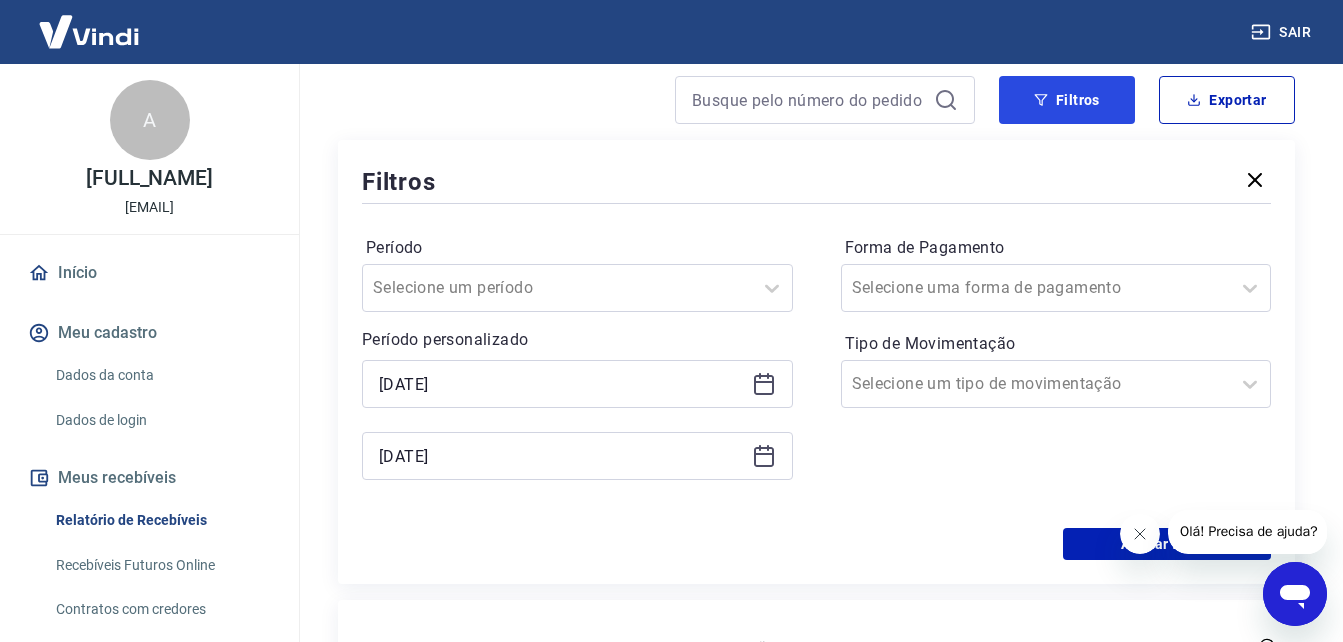 scroll, scrollTop: 200, scrollLeft: 0, axis: vertical 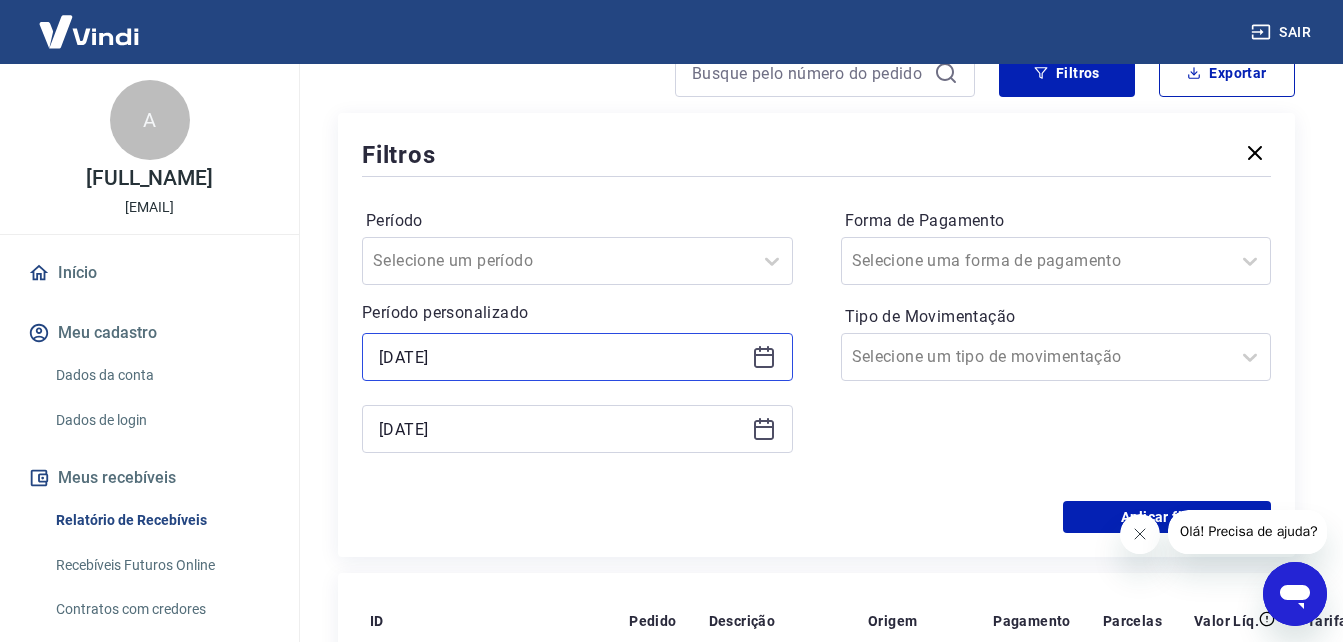 click on "[DATE]" at bounding box center [561, 357] 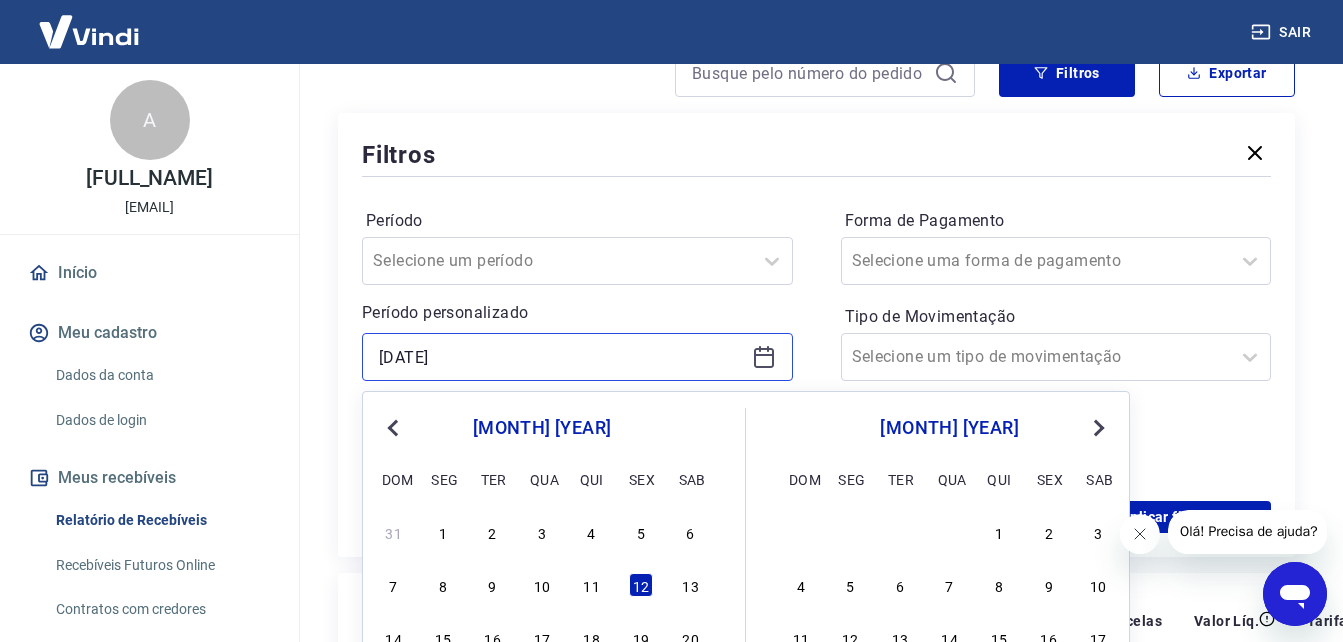 drag, startPoint x: 515, startPoint y: 360, endPoint x: 130, endPoint y: 361, distance: 385.0013 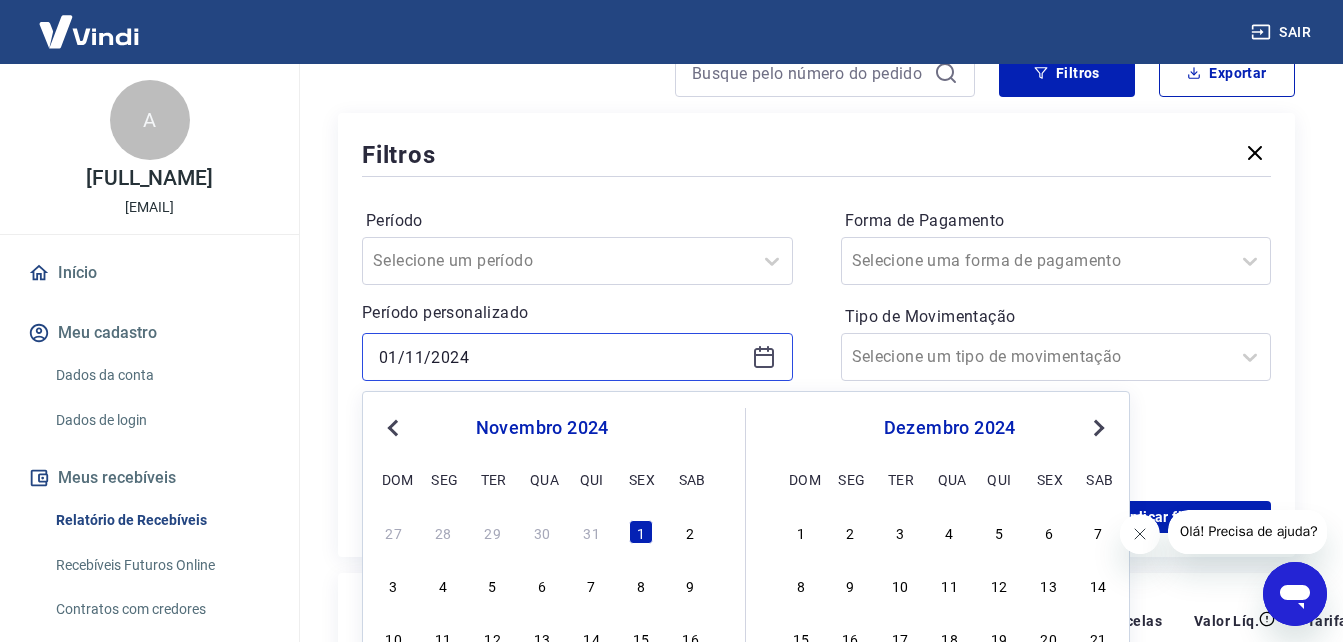 type on "01/11/2024" 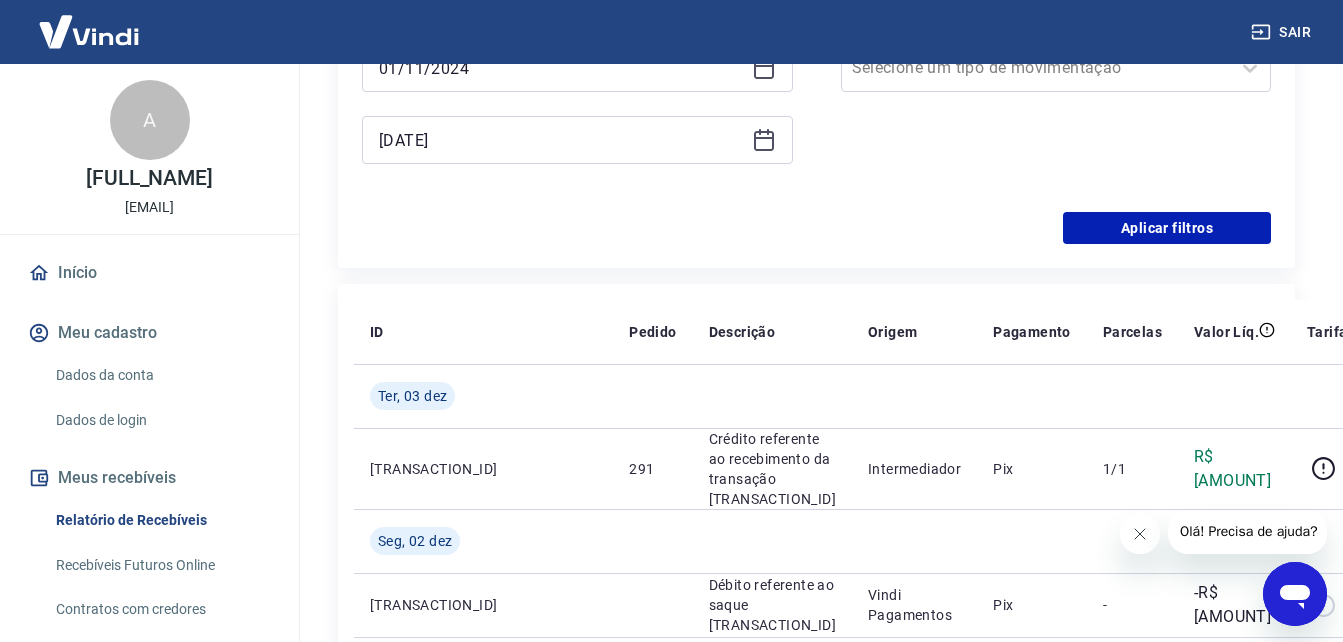 scroll, scrollTop: 500, scrollLeft: 0, axis: vertical 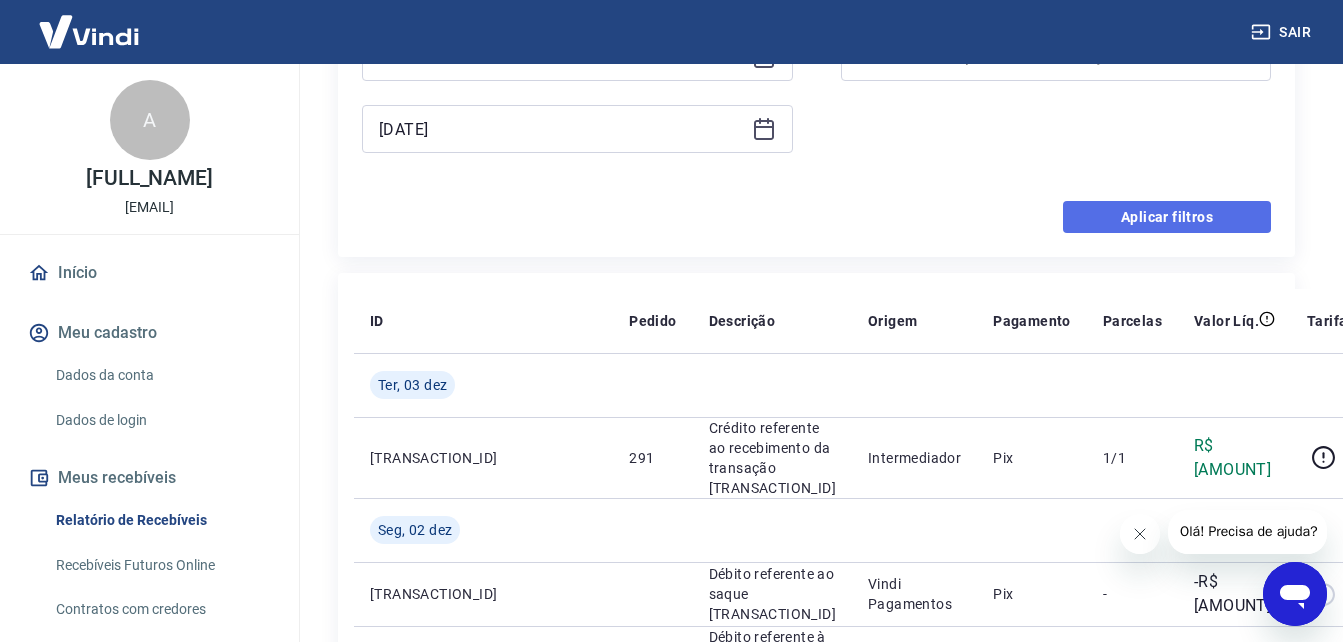 click on "Aplicar filtros" at bounding box center (1167, 217) 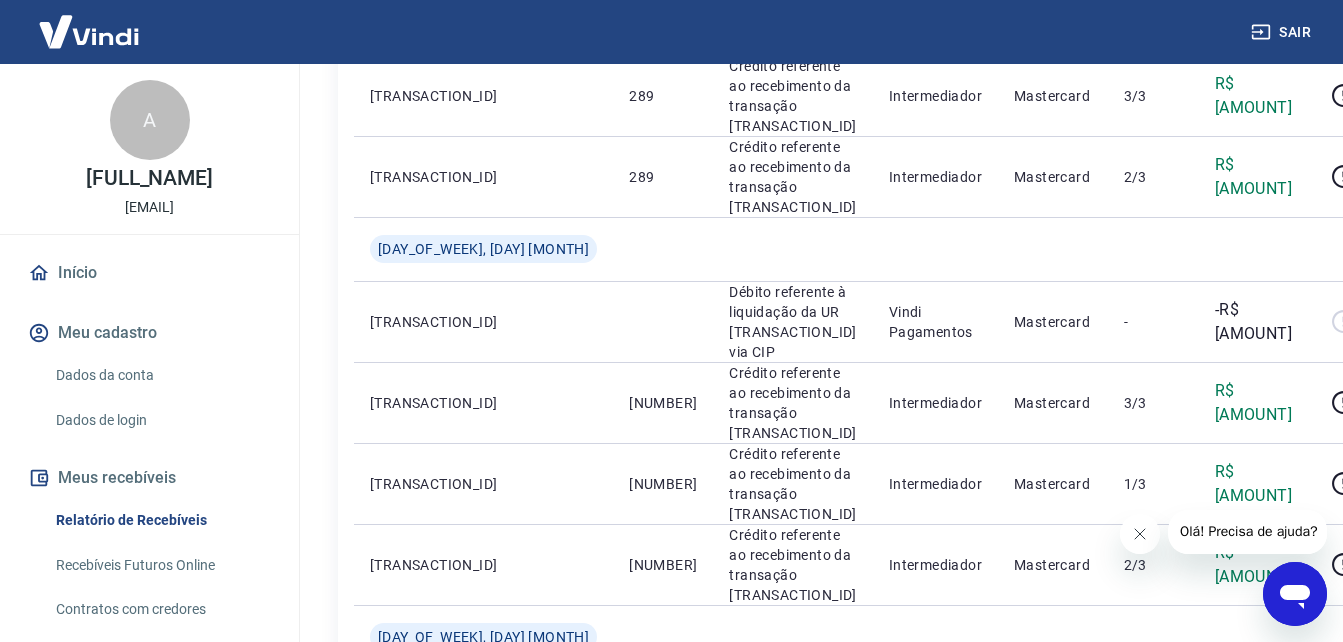 scroll, scrollTop: 1824, scrollLeft: 0, axis: vertical 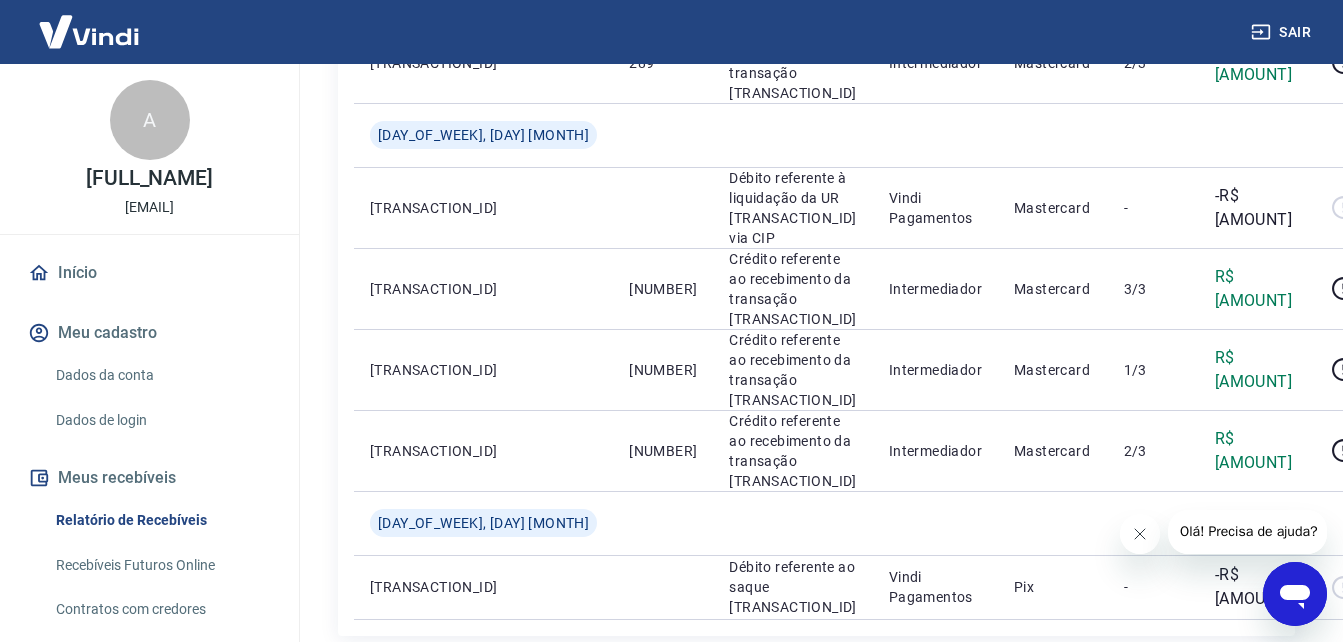 click on "2" at bounding box center (1080, 676) 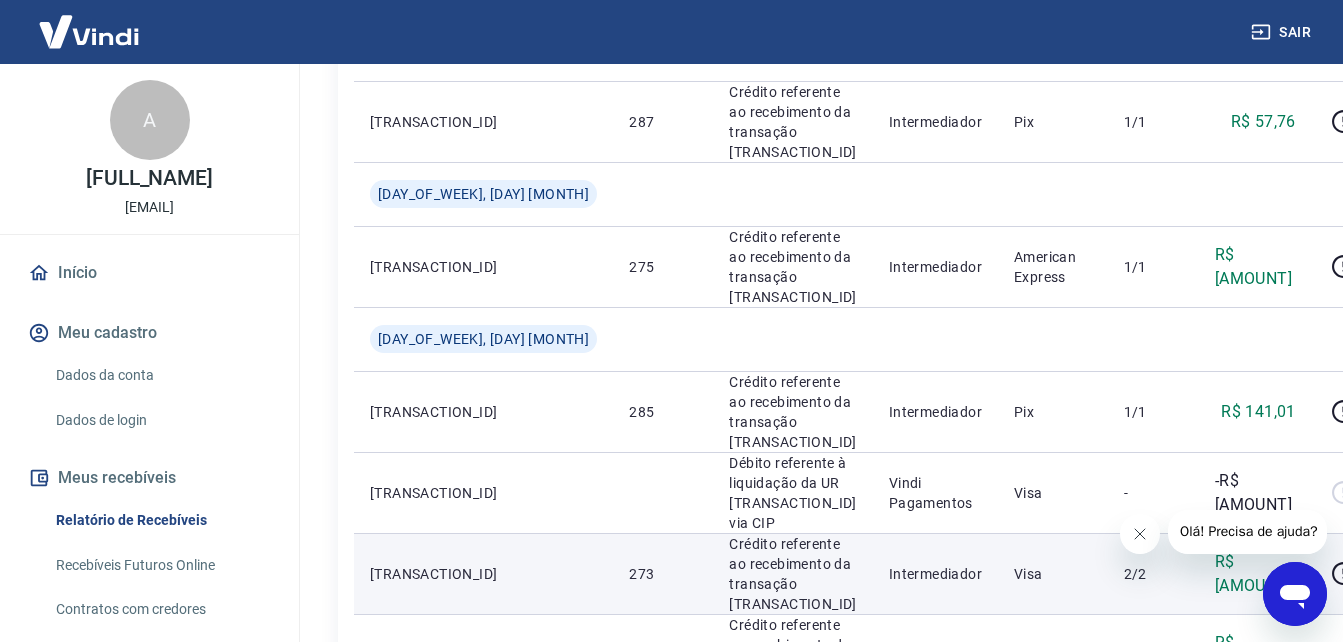 scroll, scrollTop: 700, scrollLeft: 0, axis: vertical 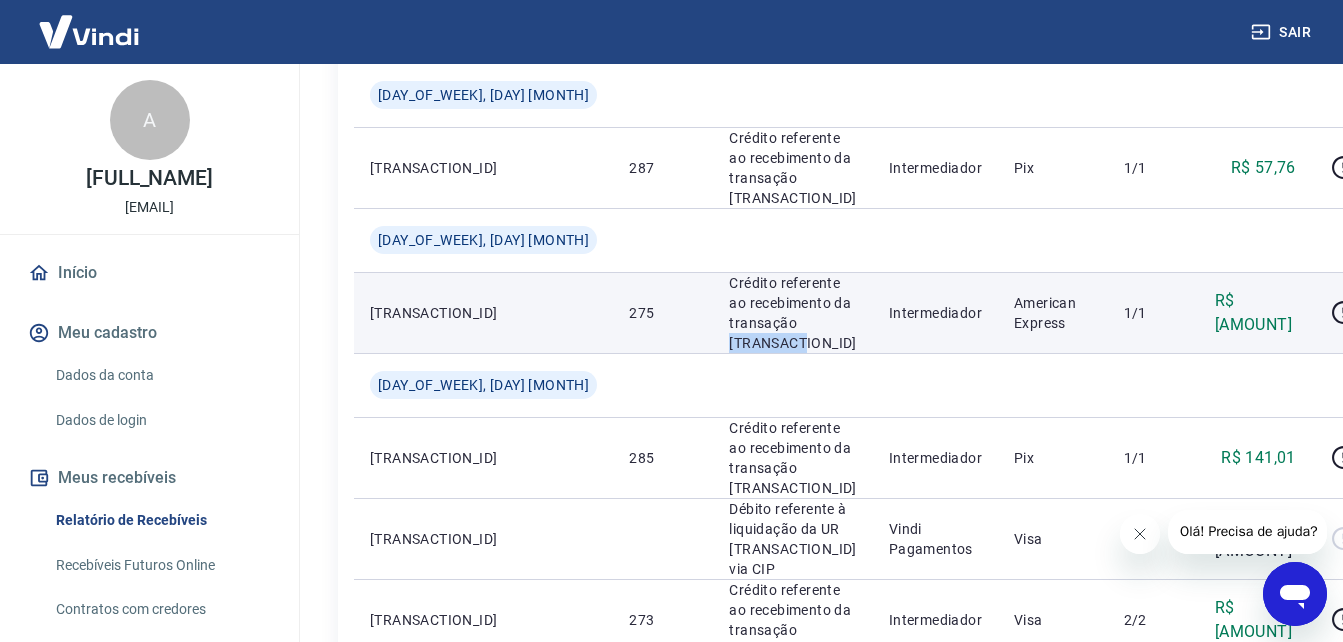 drag, startPoint x: 650, startPoint y: 274, endPoint x: 724, endPoint y: 274, distance: 74 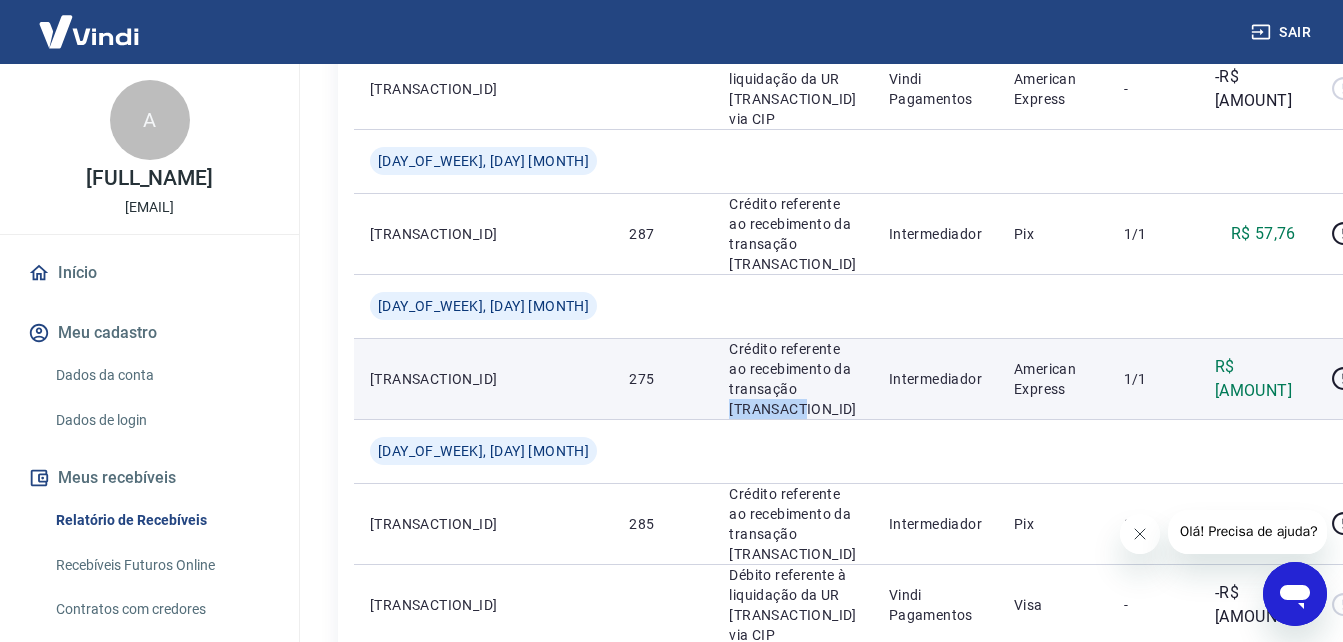 scroll, scrollTop: 600, scrollLeft: 0, axis: vertical 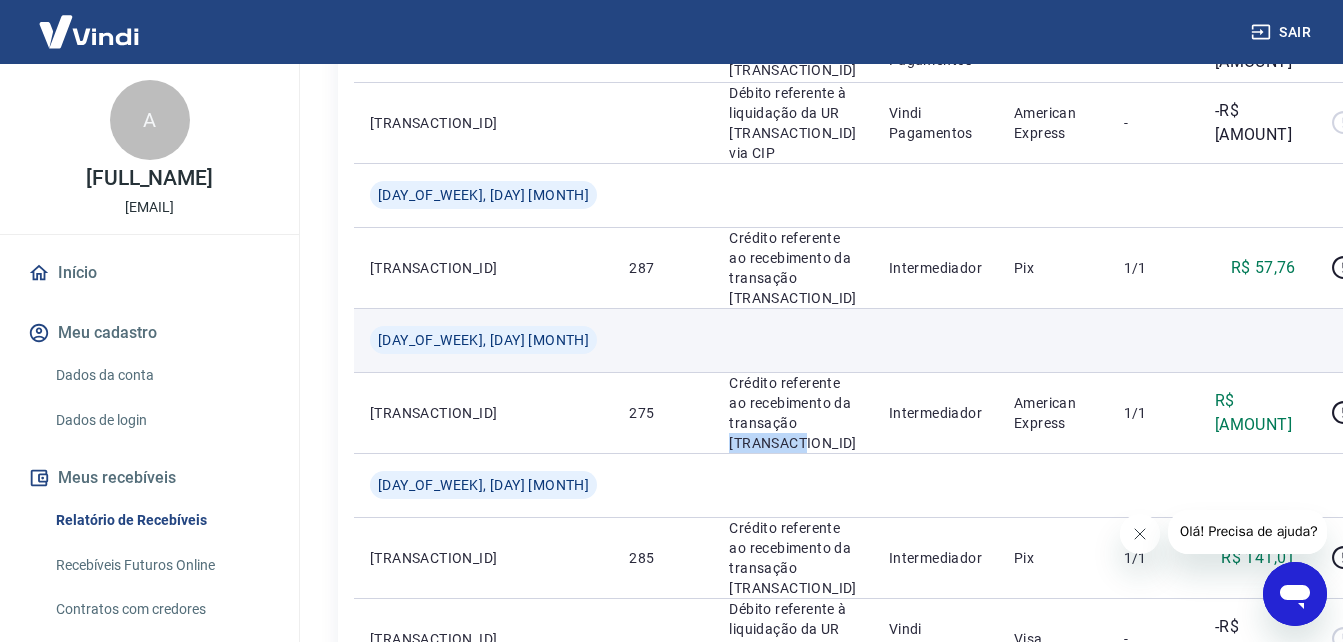 copy on "[TRANSACTION_ID]" 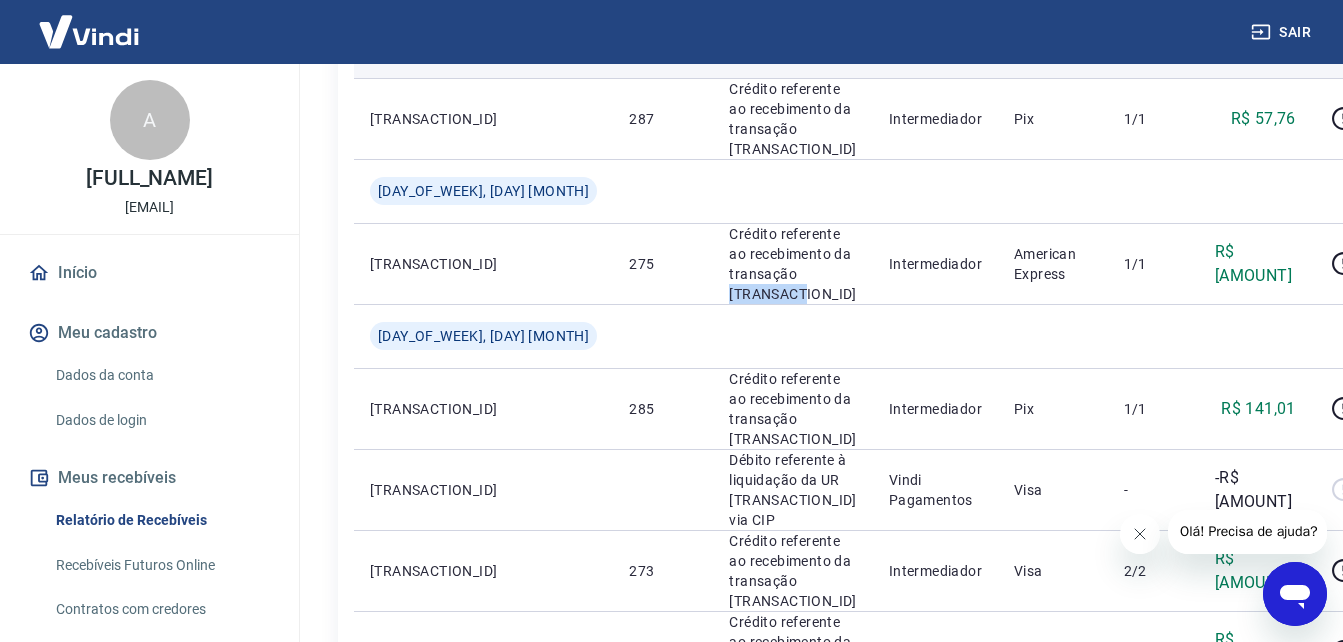 scroll, scrollTop: 700, scrollLeft: 0, axis: vertical 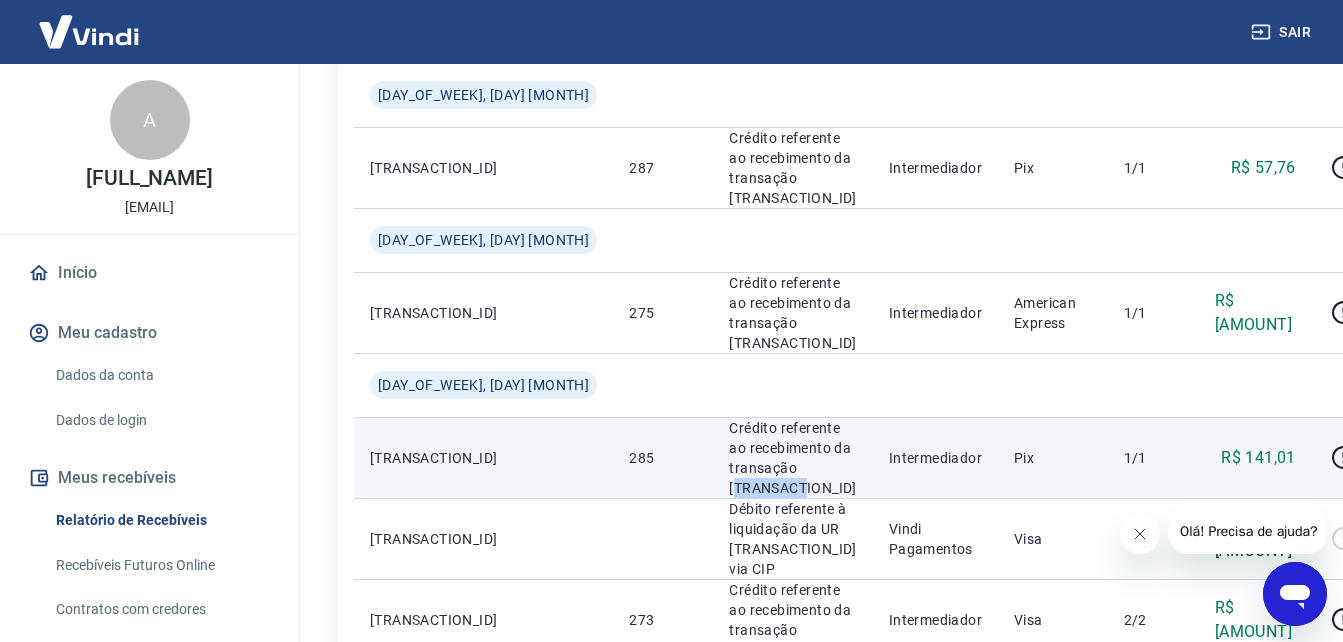 drag, startPoint x: 653, startPoint y: 402, endPoint x: 737, endPoint y: 402, distance: 84 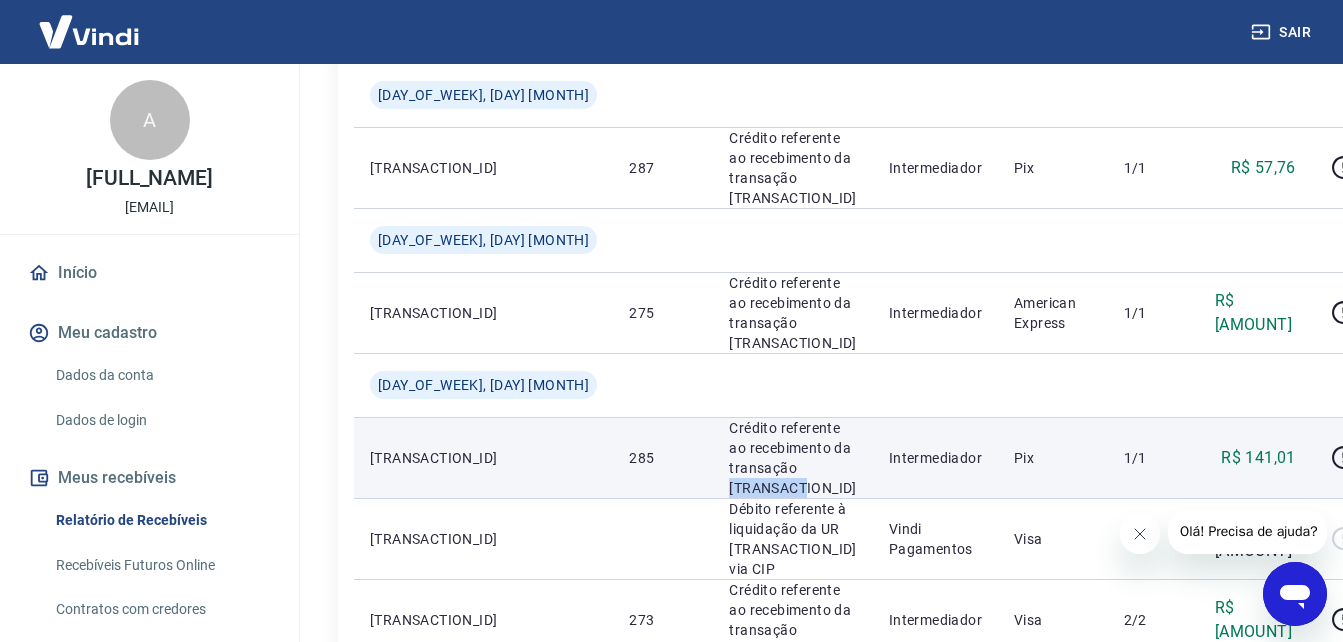 drag, startPoint x: 727, startPoint y: 397, endPoint x: 646, endPoint y: 402, distance: 81.154175 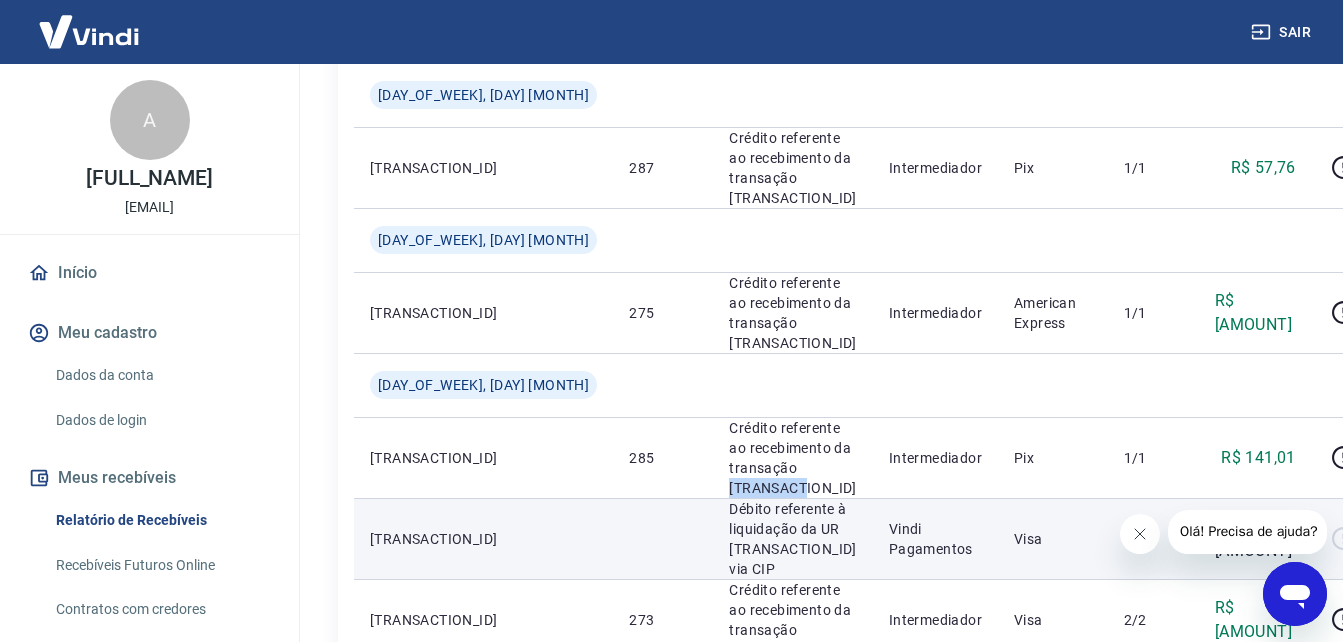 copy on "[TRANSACTION_ID]" 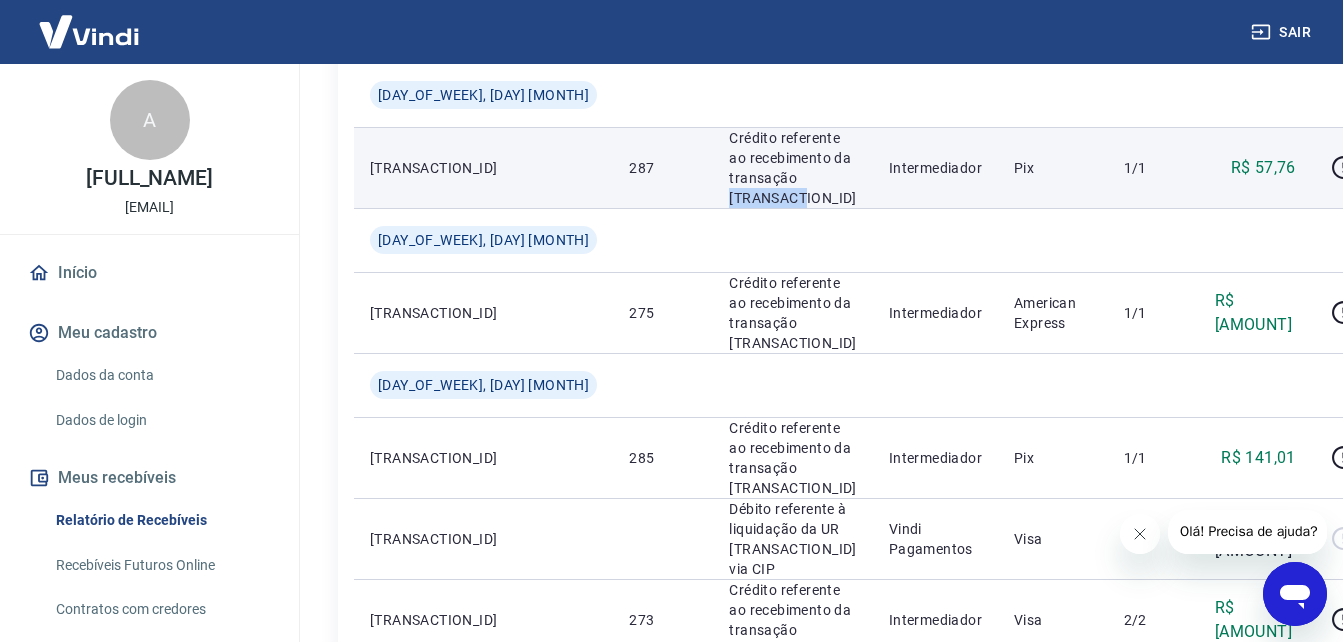drag, startPoint x: 649, startPoint y: 145, endPoint x: 745, endPoint y: 144, distance: 96.00521 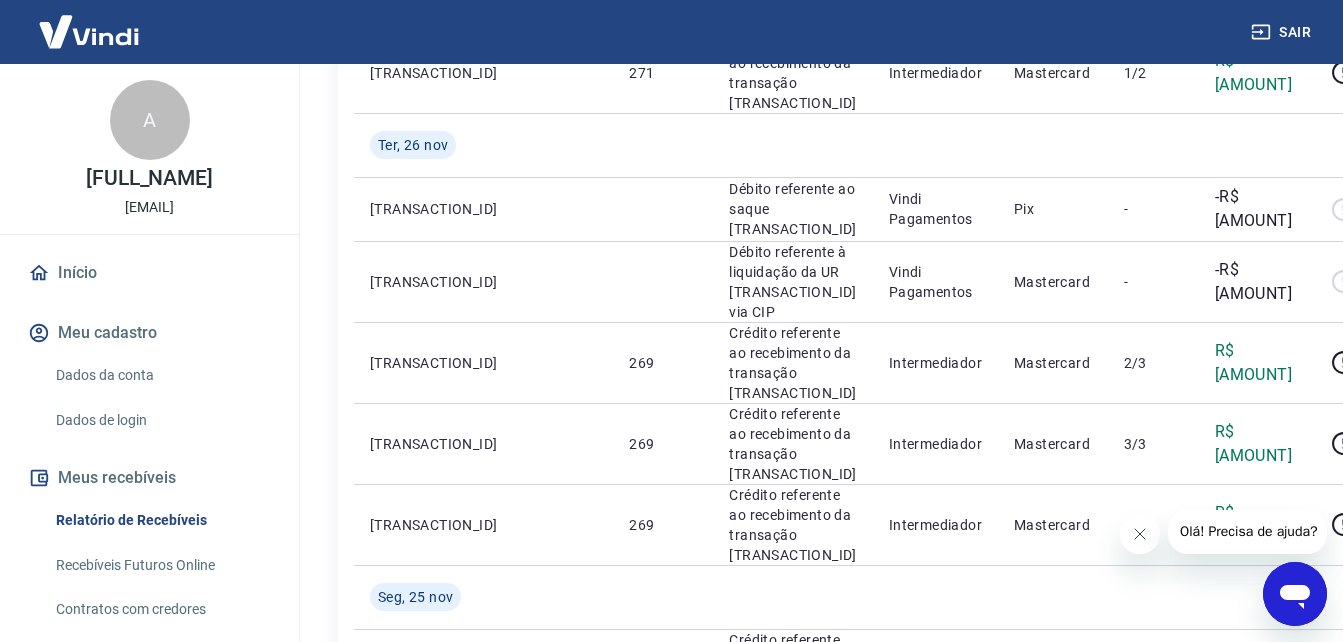 scroll, scrollTop: 1952, scrollLeft: 0, axis: vertical 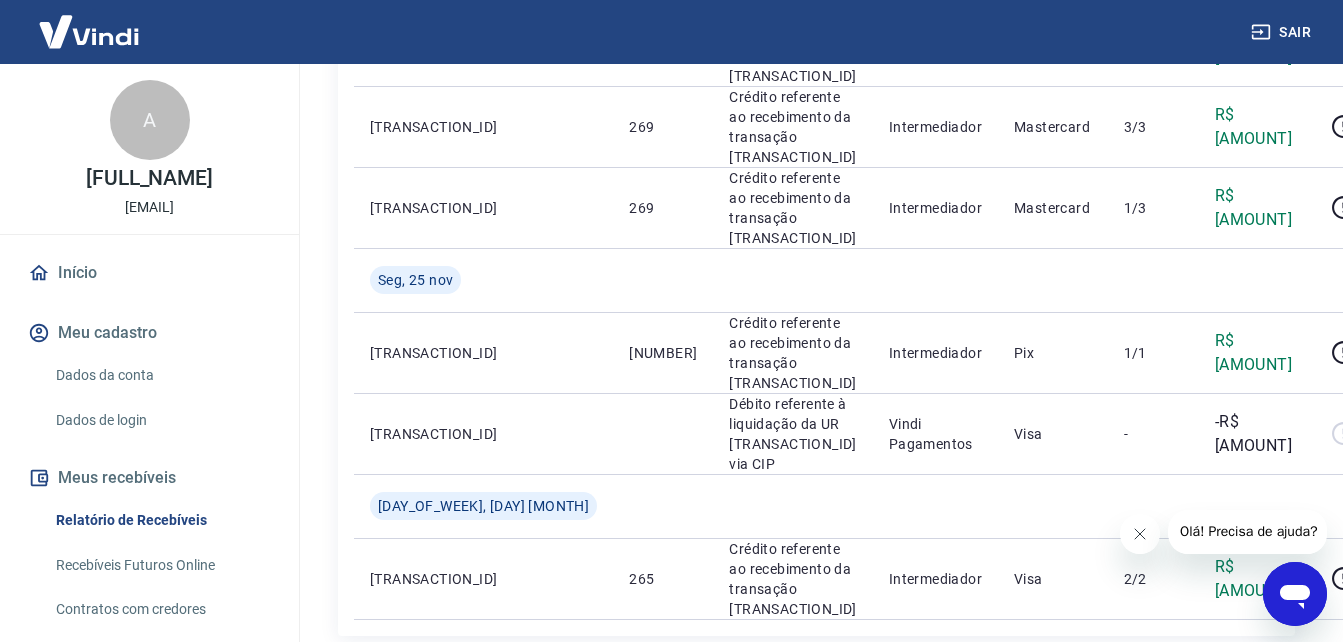 click on "1" at bounding box center (1021, 676) 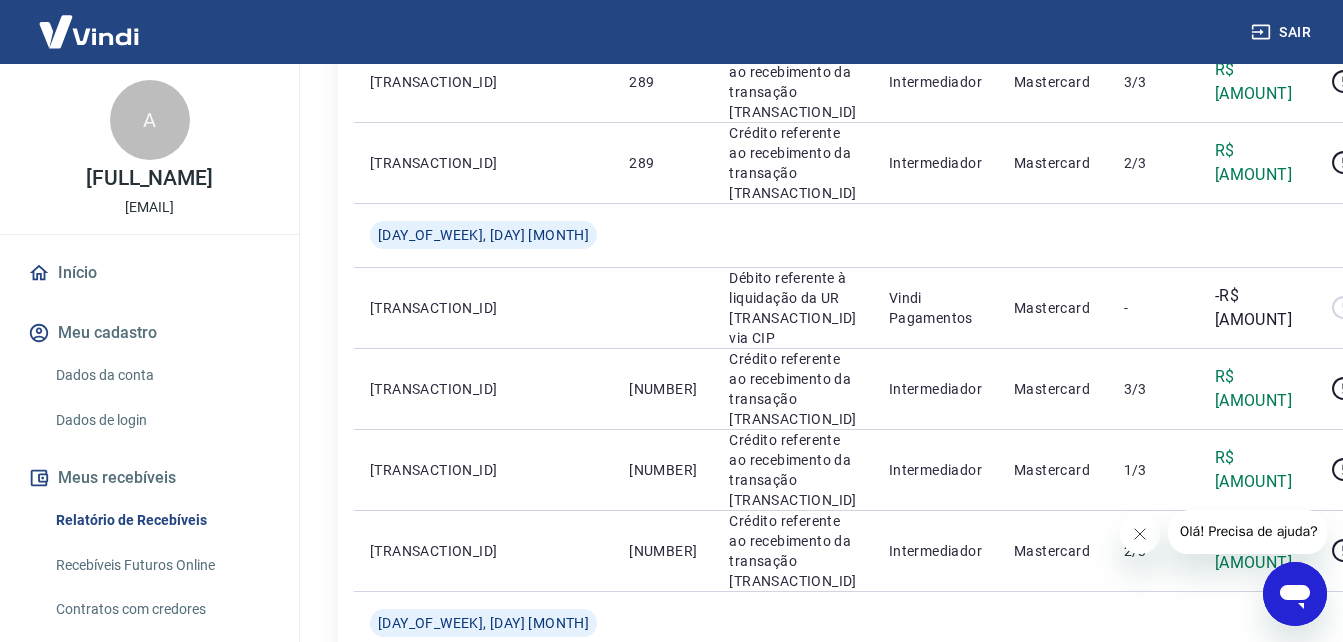 scroll, scrollTop: 1624, scrollLeft: 0, axis: vertical 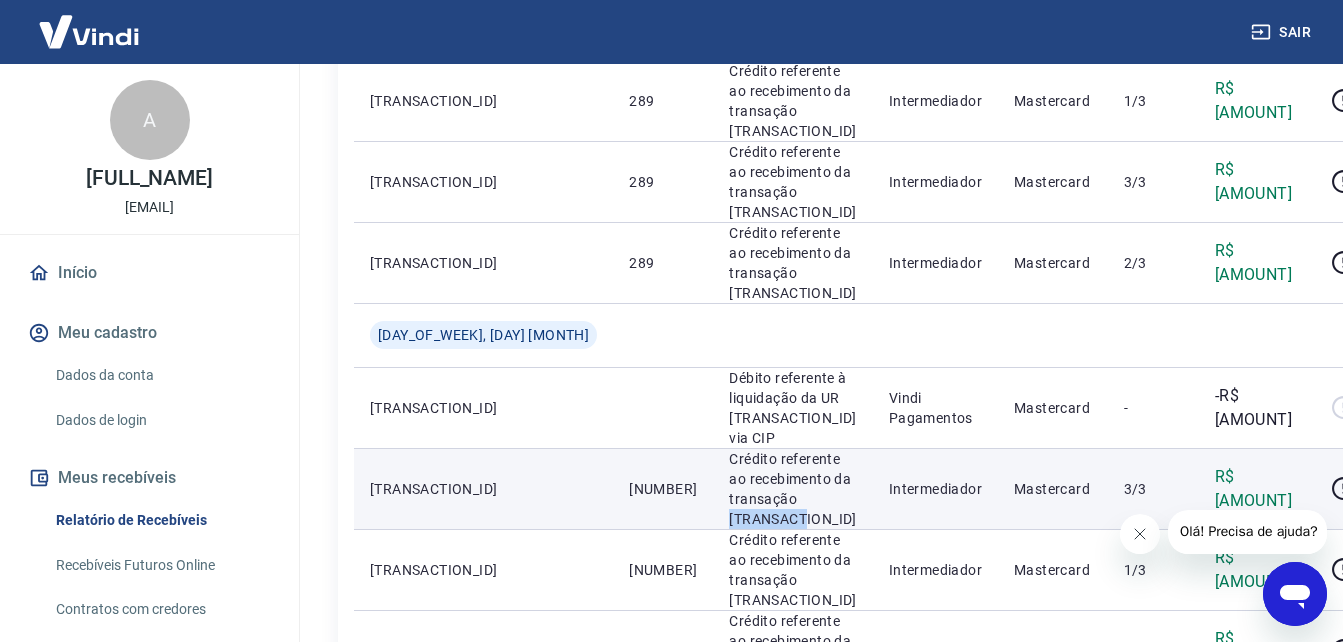drag, startPoint x: 644, startPoint y: 244, endPoint x: 726, endPoint y: 243, distance: 82.006096 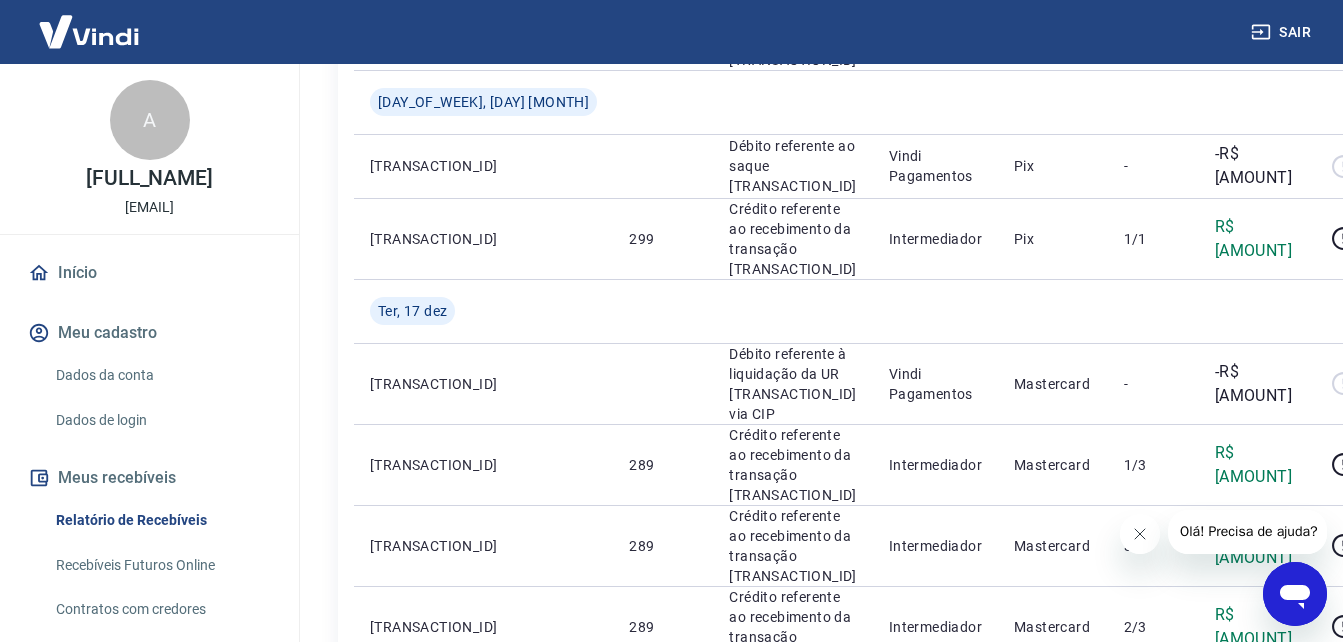 scroll, scrollTop: 1224, scrollLeft: 0, axis: vertical 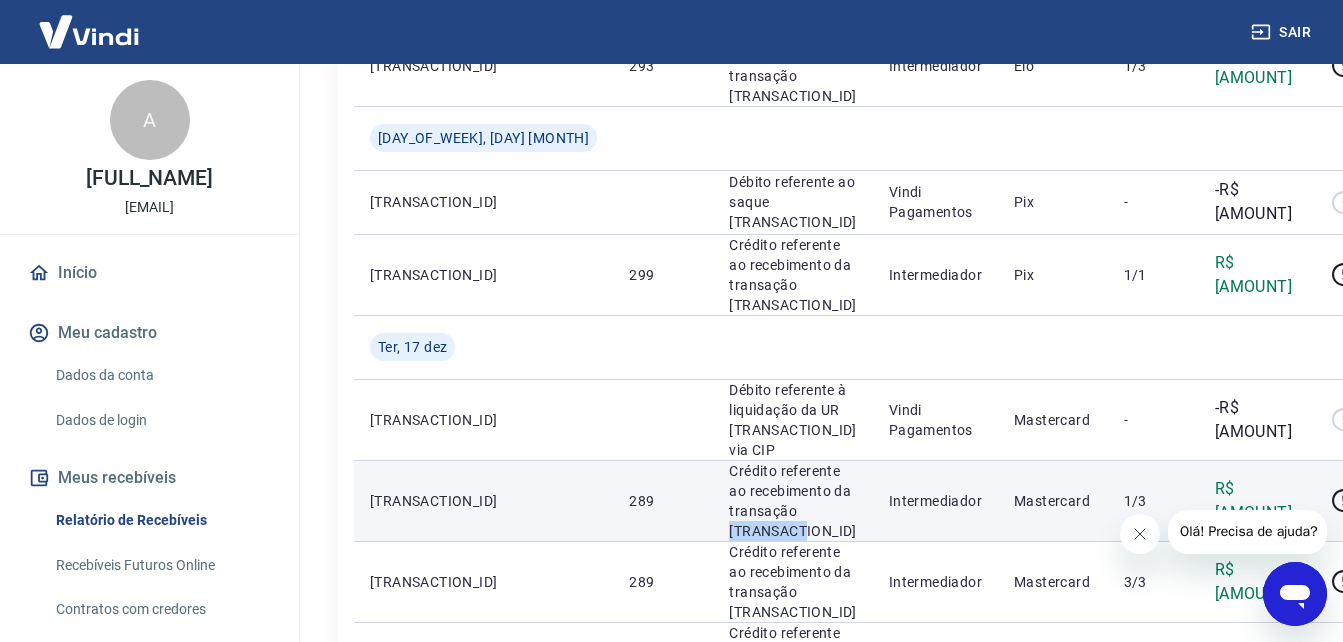 drag, startPoint x: 642, startPoint y: 322, endPoint x: 720, endPoint y: 322, distance: 78 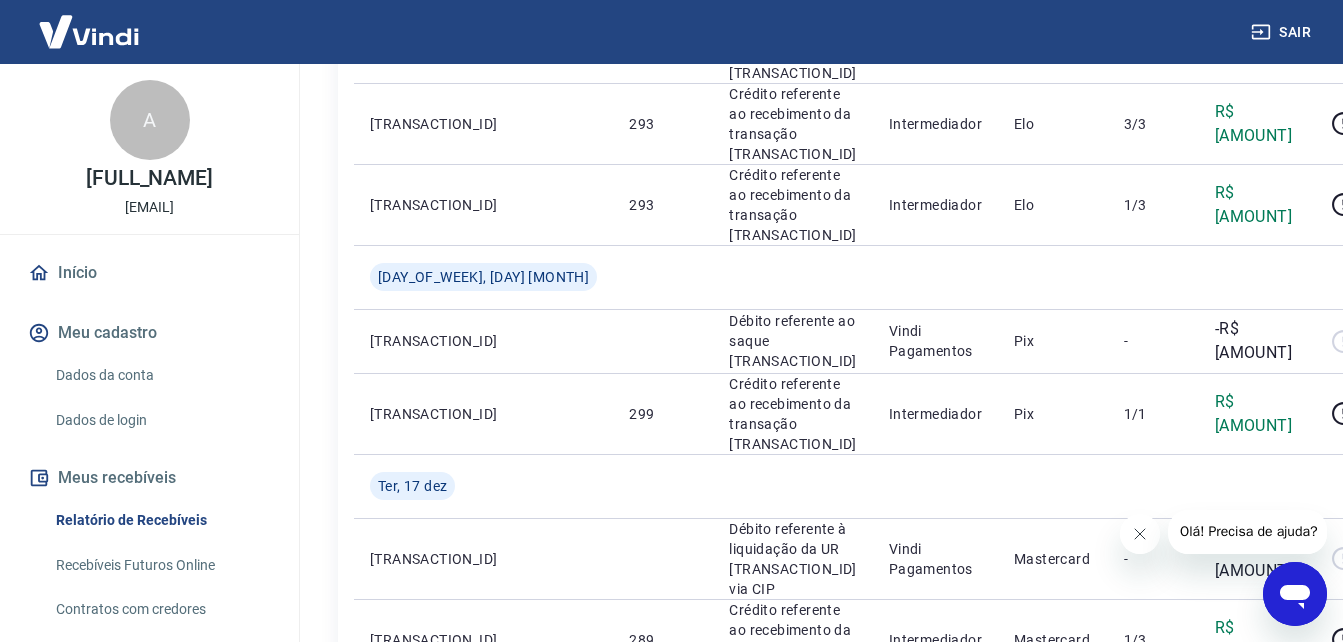 scroll, scrollTop: 824, scrollLeft: 0, axis: vertical 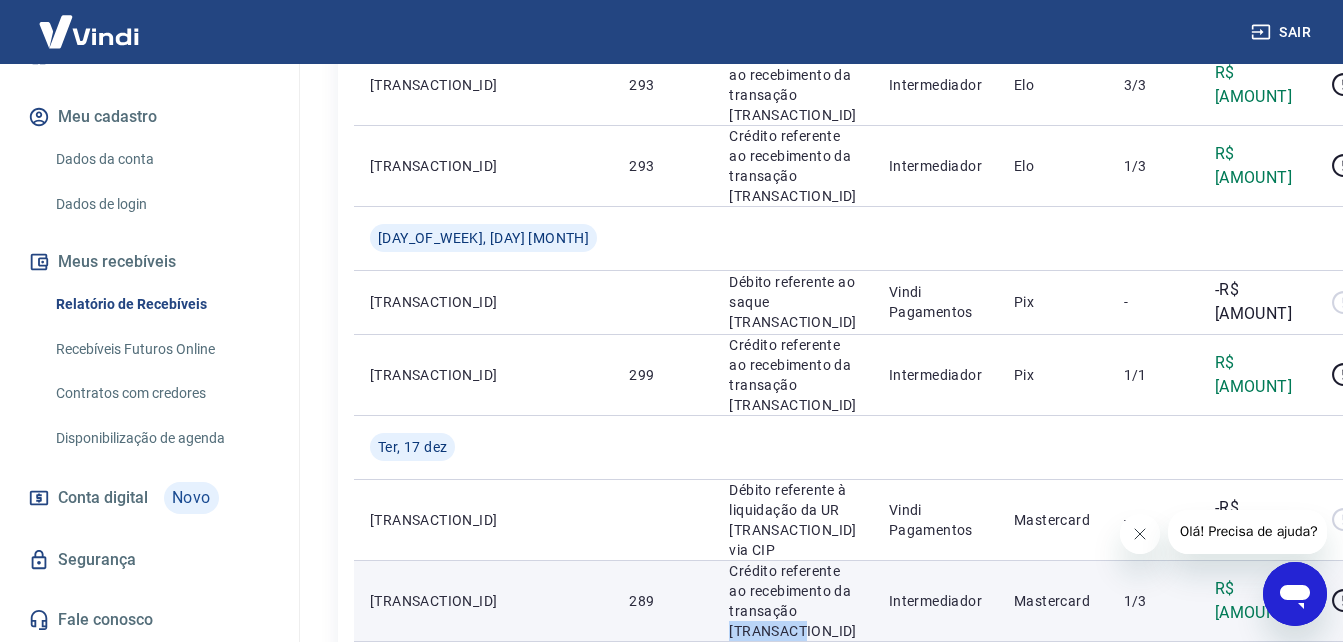 copy on "[TRANSACTION_ID]" 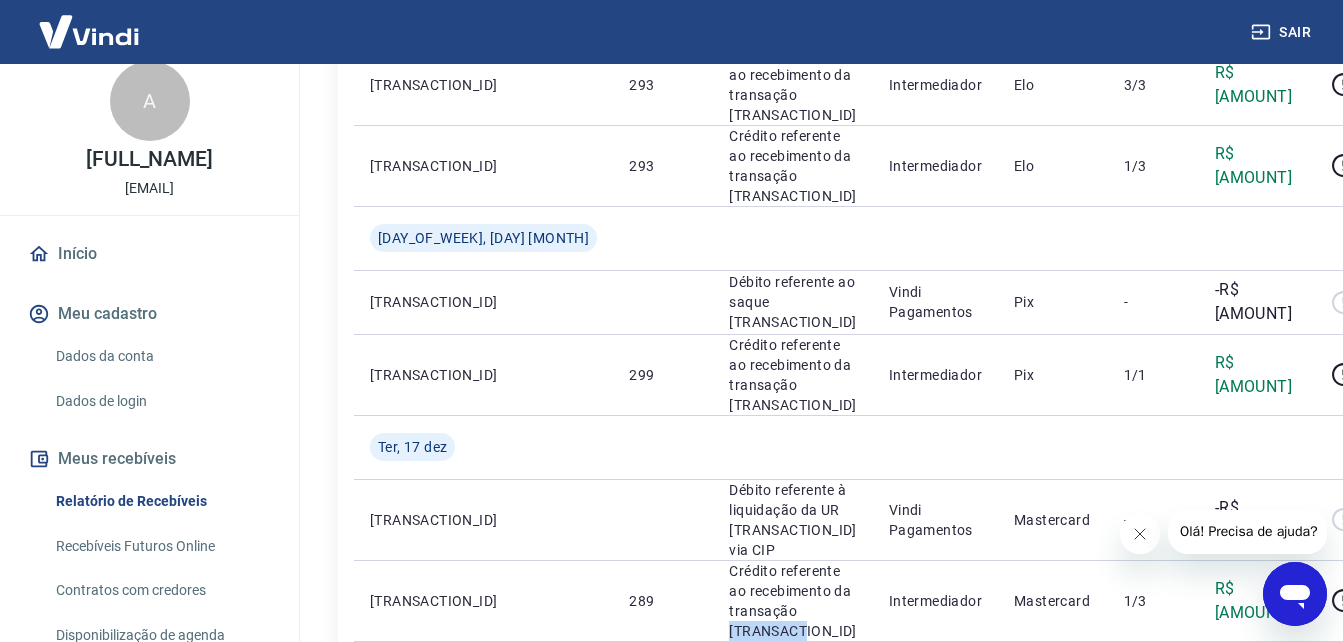 scroll, scrollTop: 0, scrollLeft: 0, axis: both 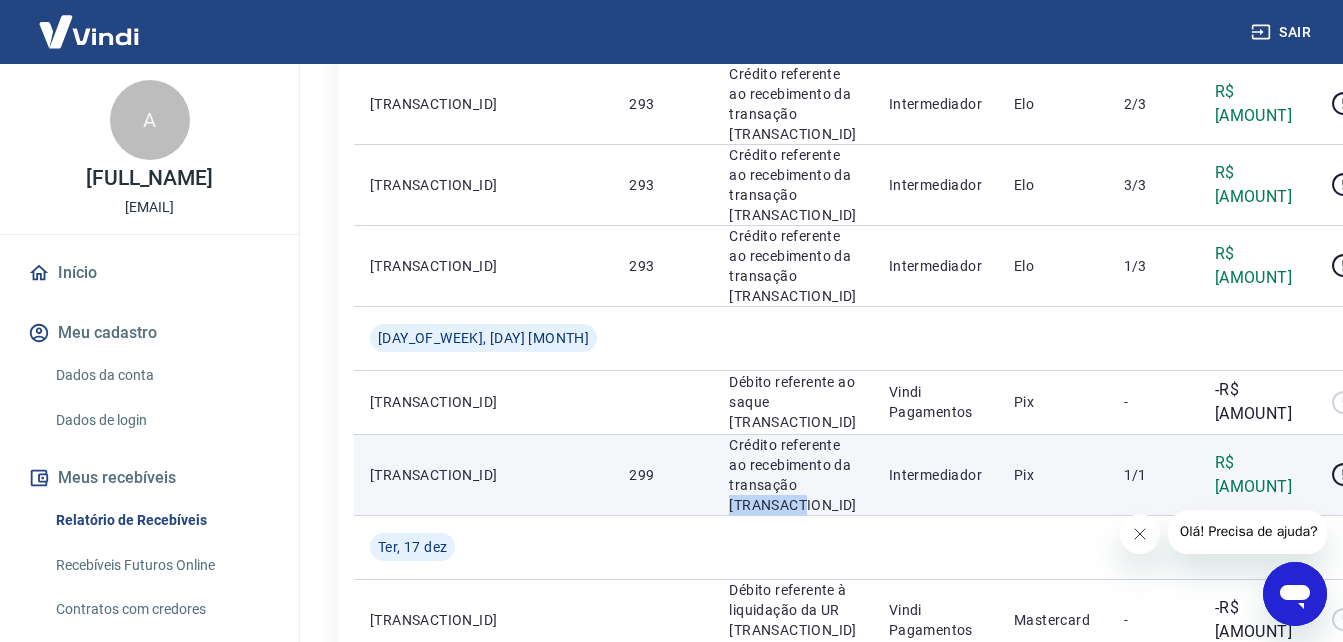 drag, startPoint x: 723, startPoint y: 330, endPoint x: 644, endPoint y: 334, distance: 79.101204 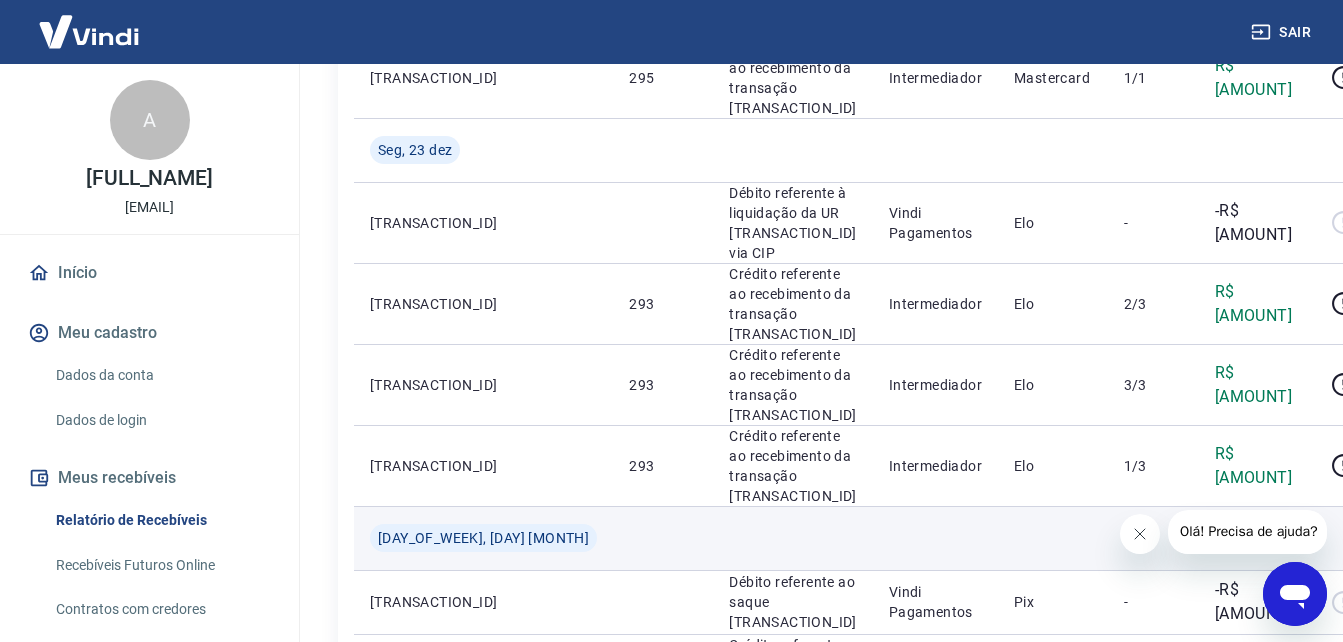 scroll, scrollTop: 724, scrollLeft: 0, axis: vertical 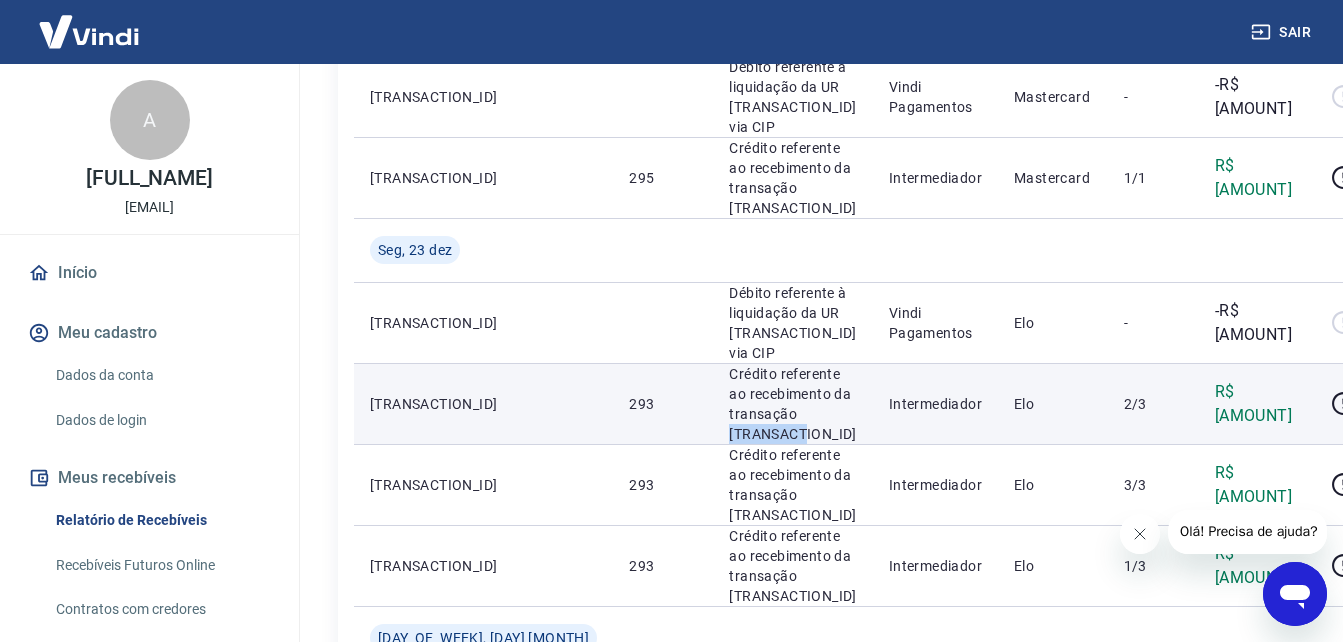 drag, startPoint x: 724, startPoint y: 315, endPoint x: 645, endPoint y: 320, distance: 79.15807 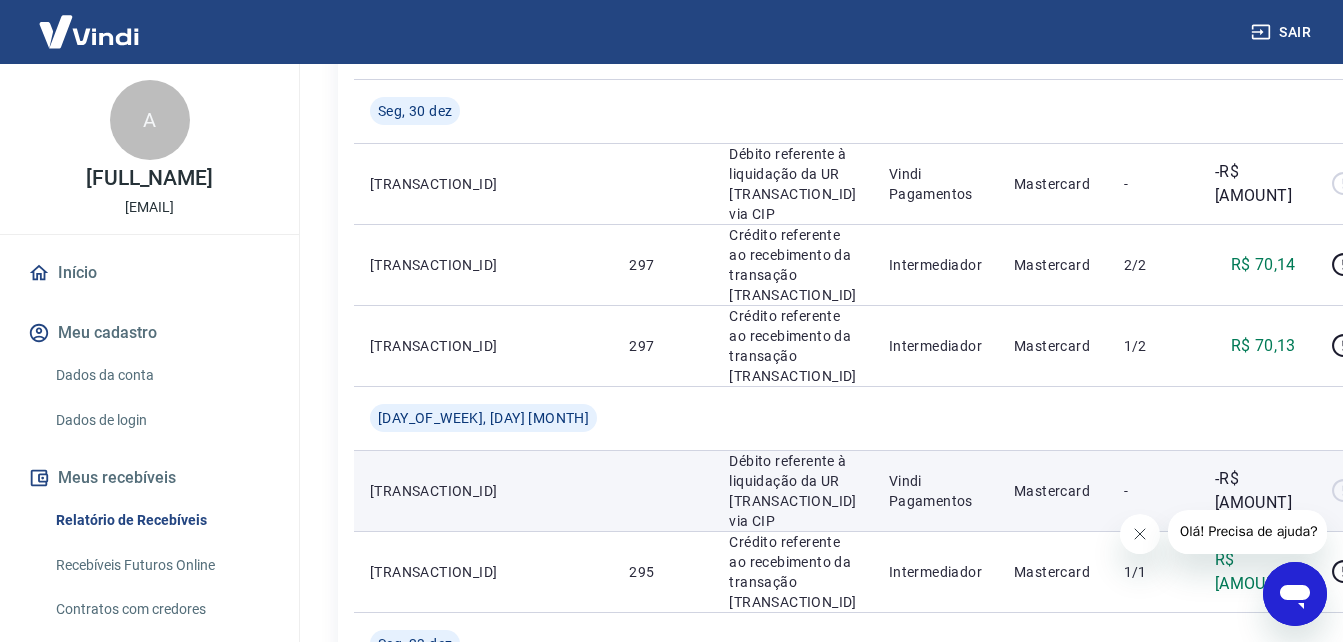scroll, scrollTop: 424, scrollLeft: 0, axis: vertical 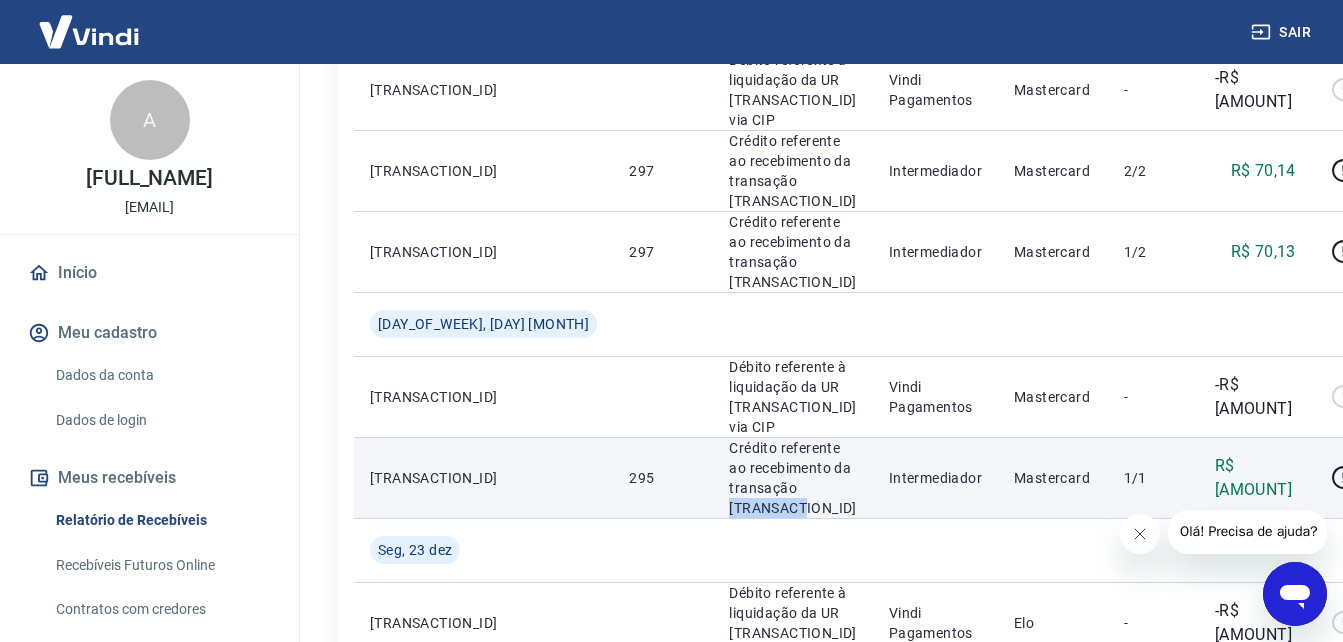 drag, startPoint x: 715, startPoint y: 420, endPoint x: 645, endPoint y: 427, distance: 70.34913 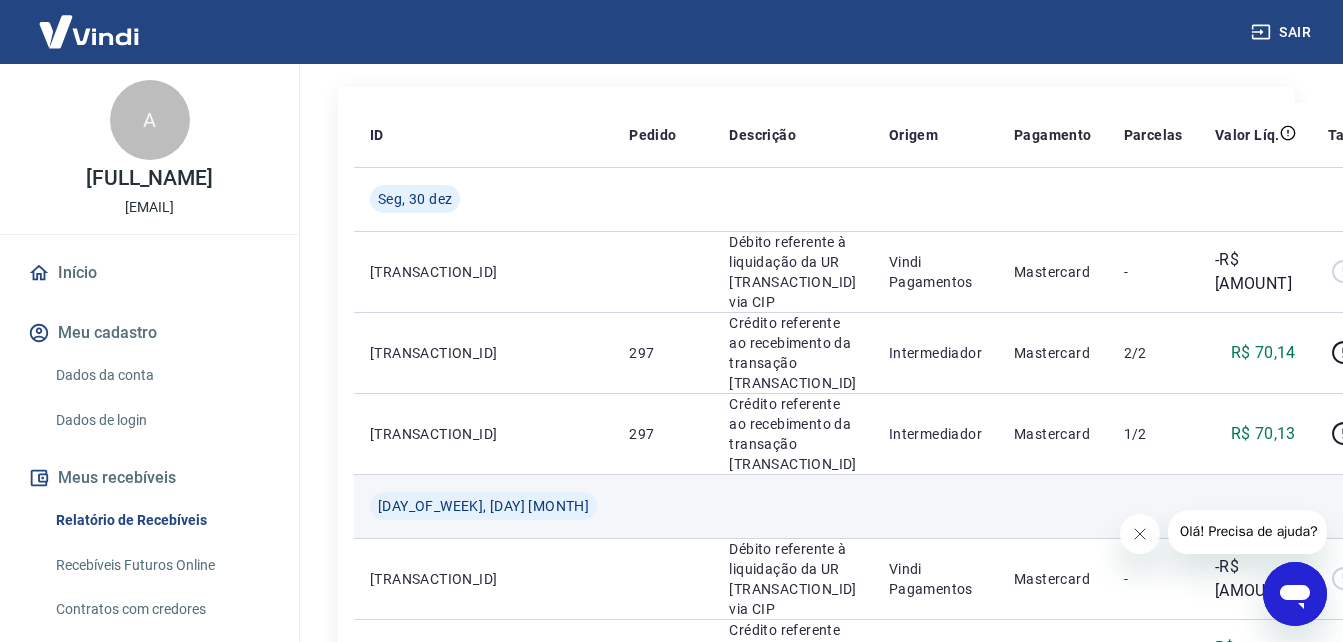 scroll, scrollTop: 224, scrollLeft: 0, axis: vertical 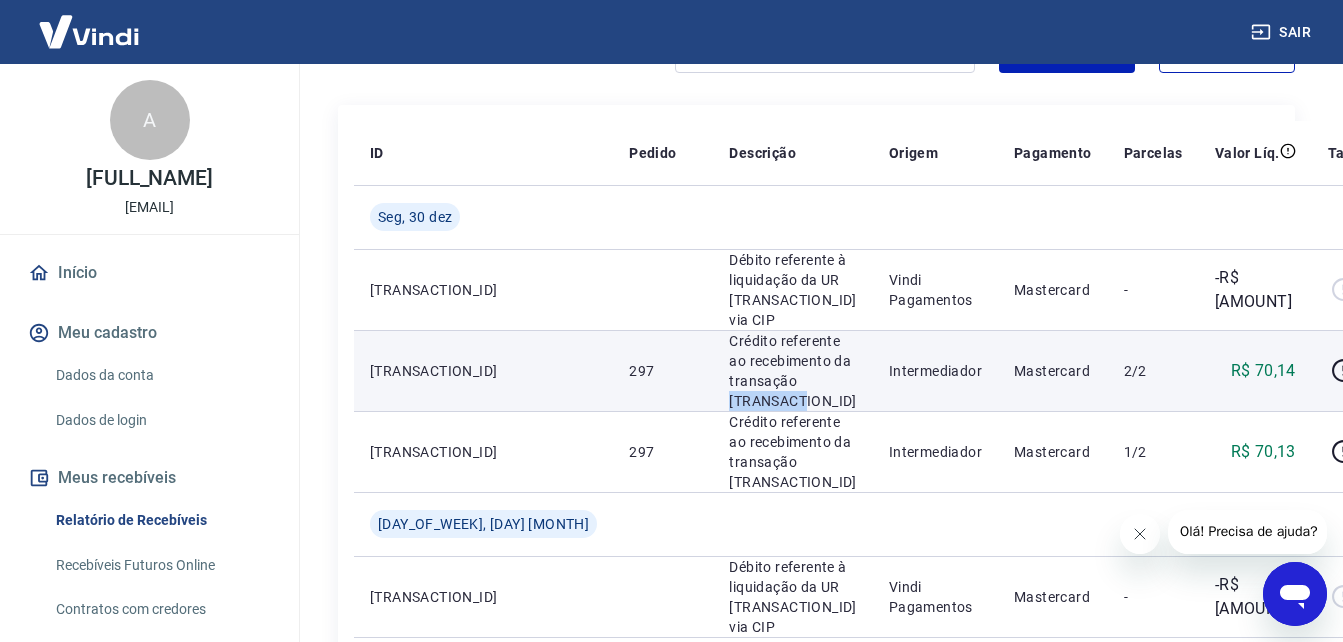 drag, startPoint x: 644, startPoint y: 366, endPoint x: 719, endPoint y: 364, distance: 75.026665 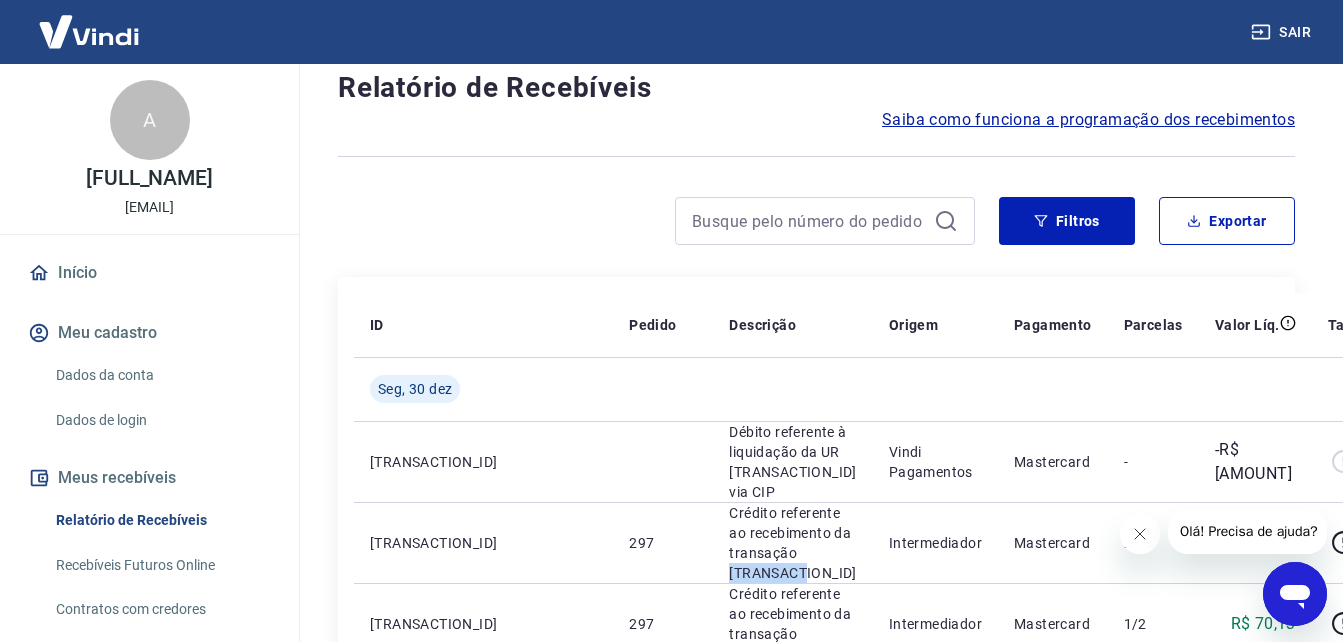 scroll, scrollTop: 100, scrollLeft: 0, axis: vertical 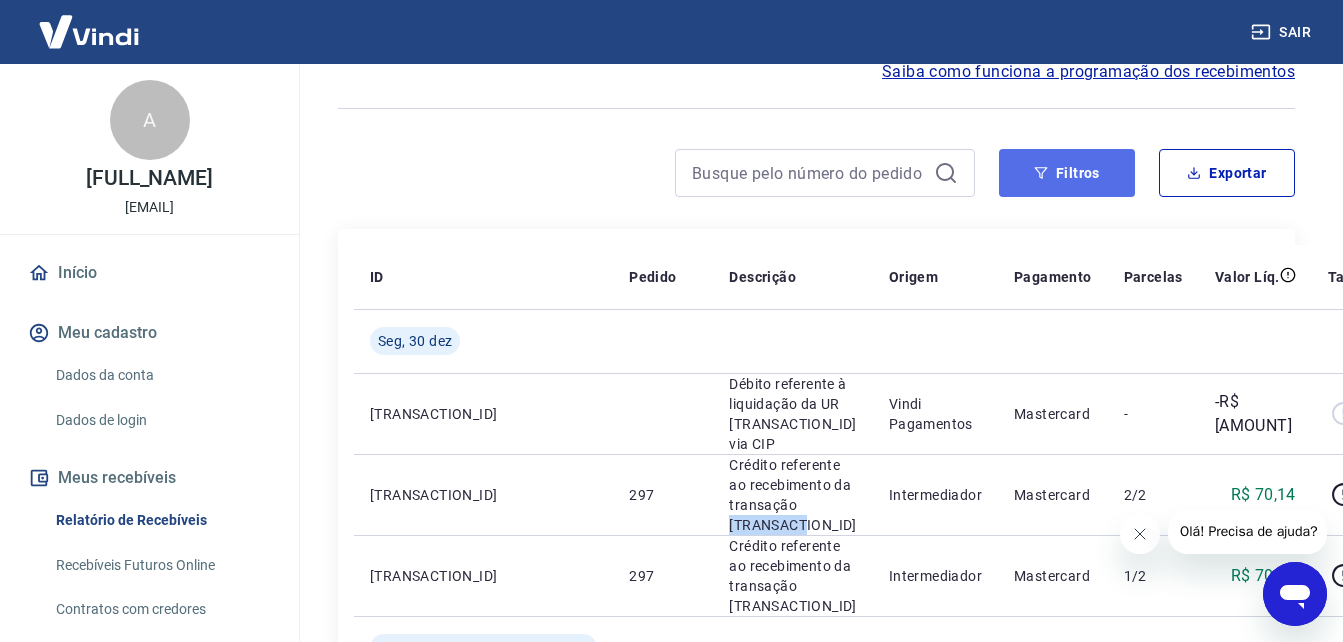 click on "Filtros" at bounding box center [1067, 173] 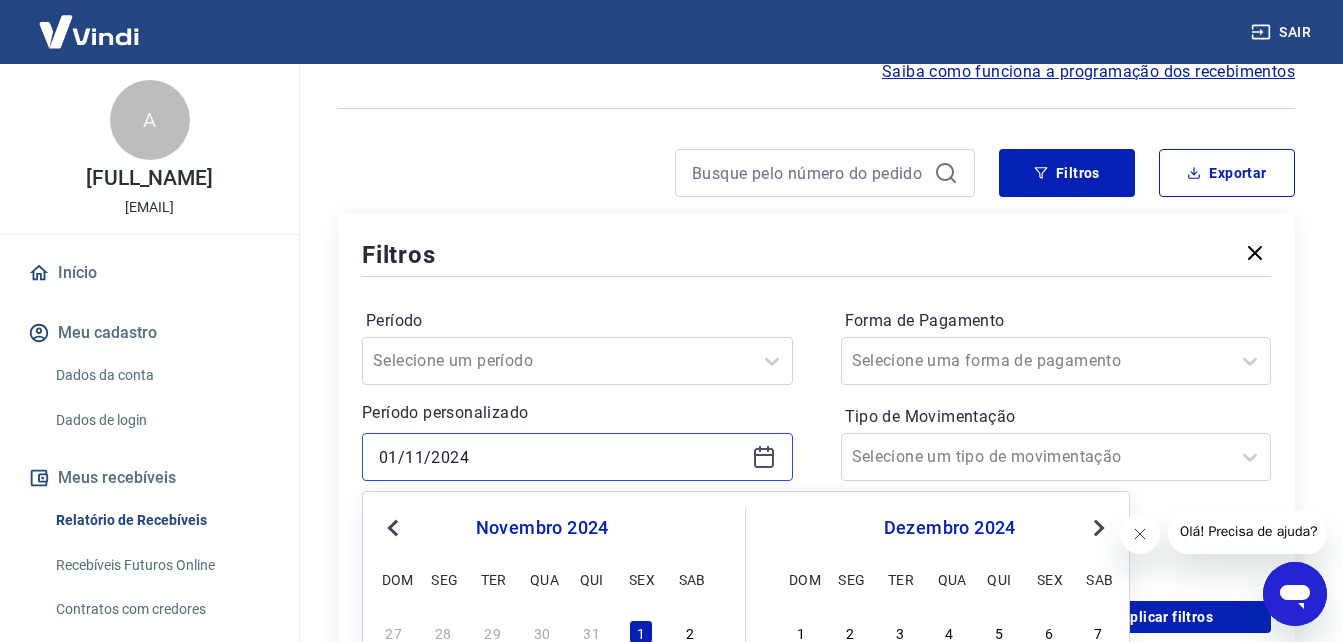 drag, startPoint x: 488, startPoint y: 466, endPoint x: 356, endPoint y: 466, distance: 132 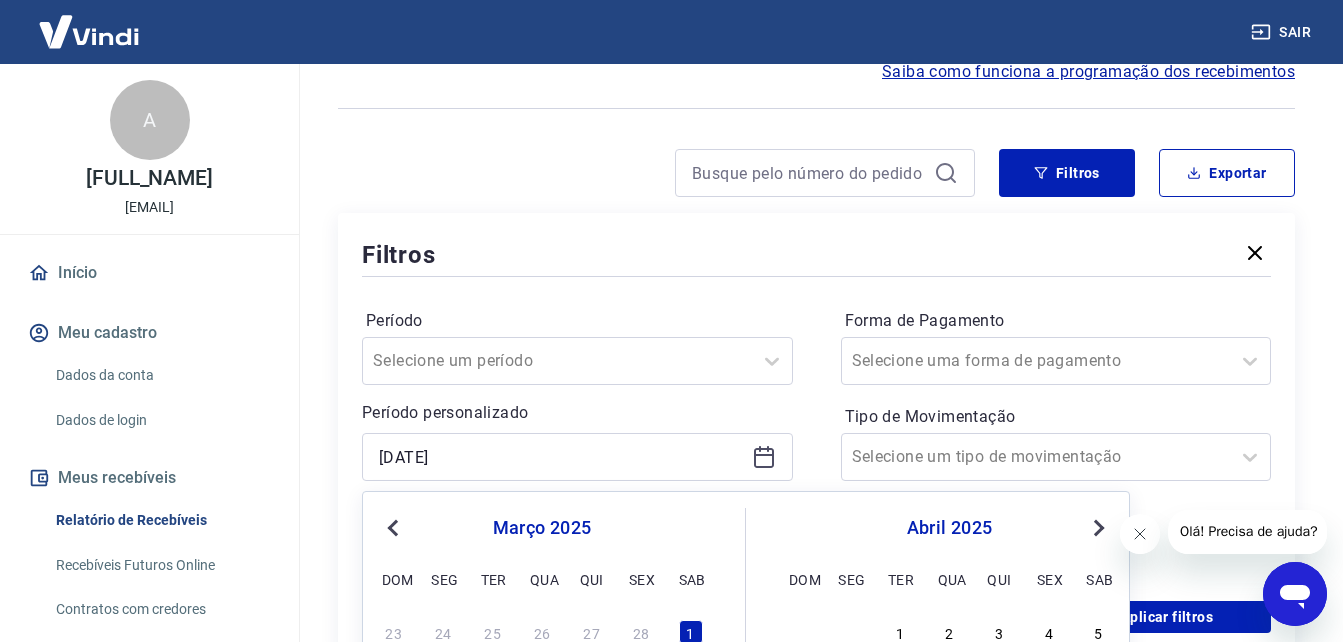click on "Previous Month" at bounding box center [395, 527] 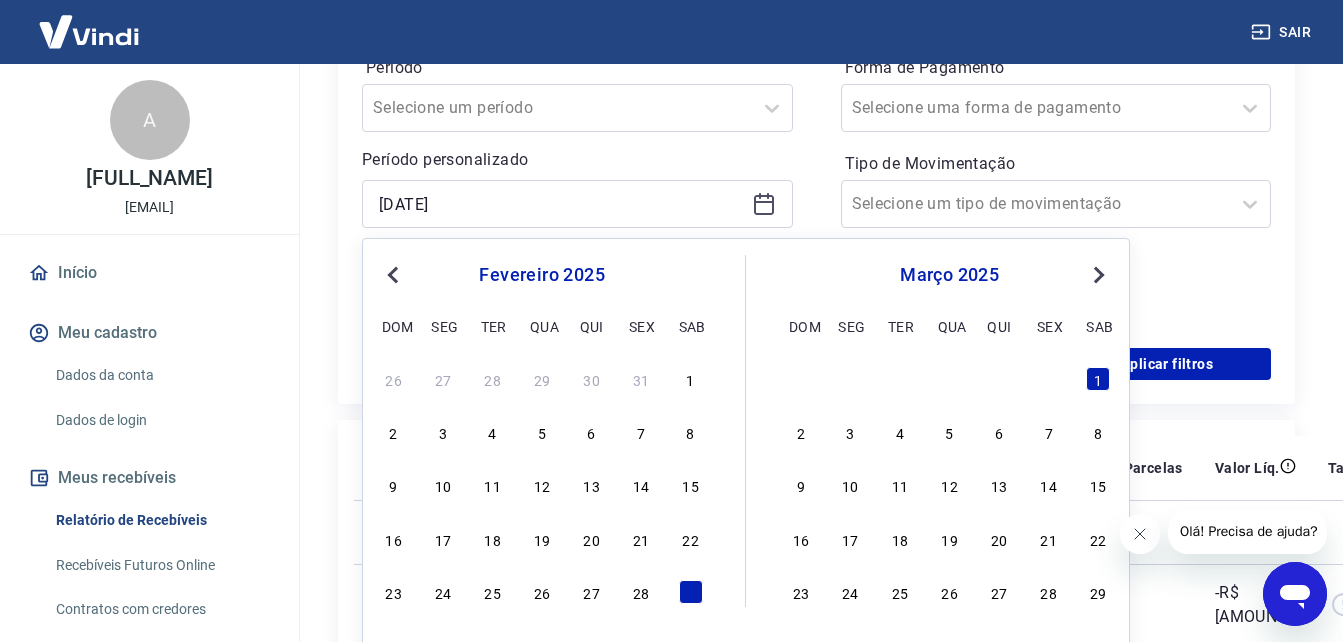 scroll, scrollTop: 400, scrollLeft: 0, axis: vertical 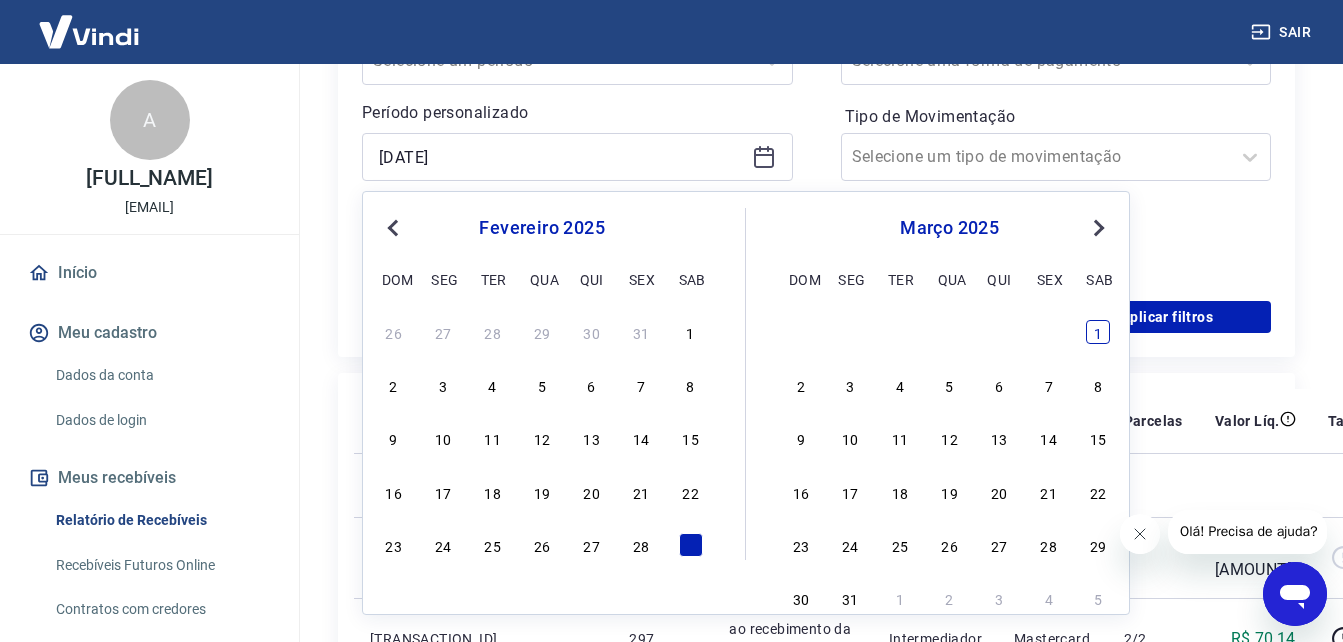 click on "1" at bounding box center [1098, 332] 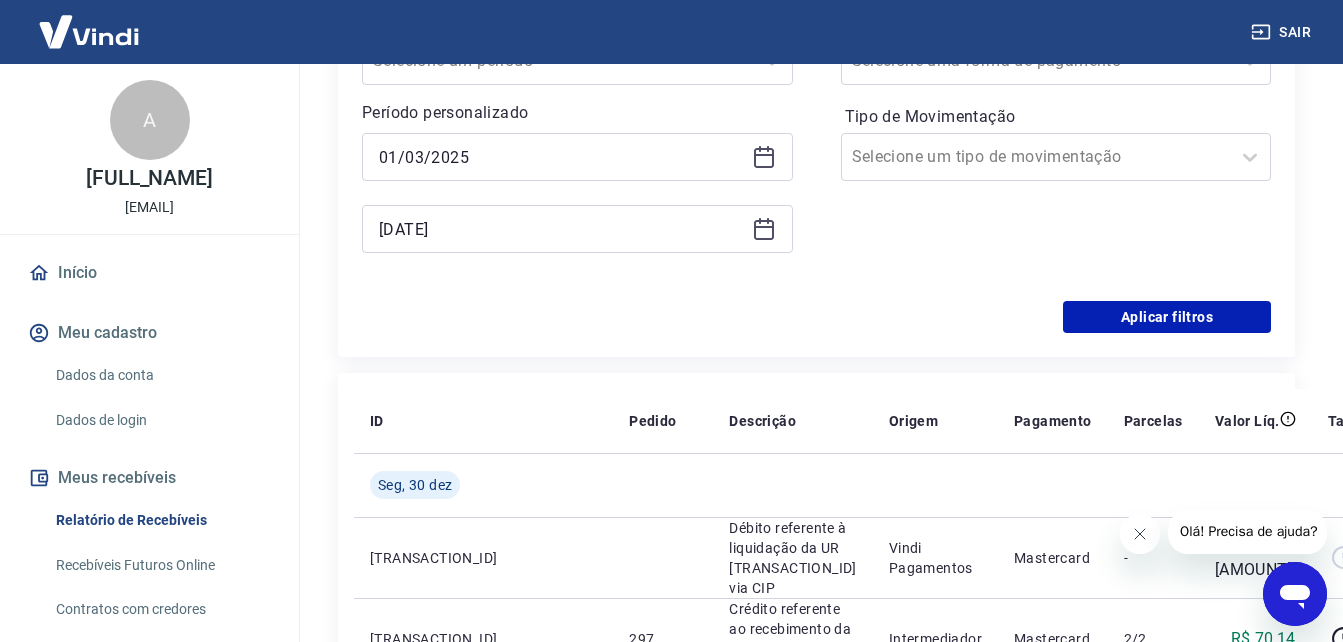 click 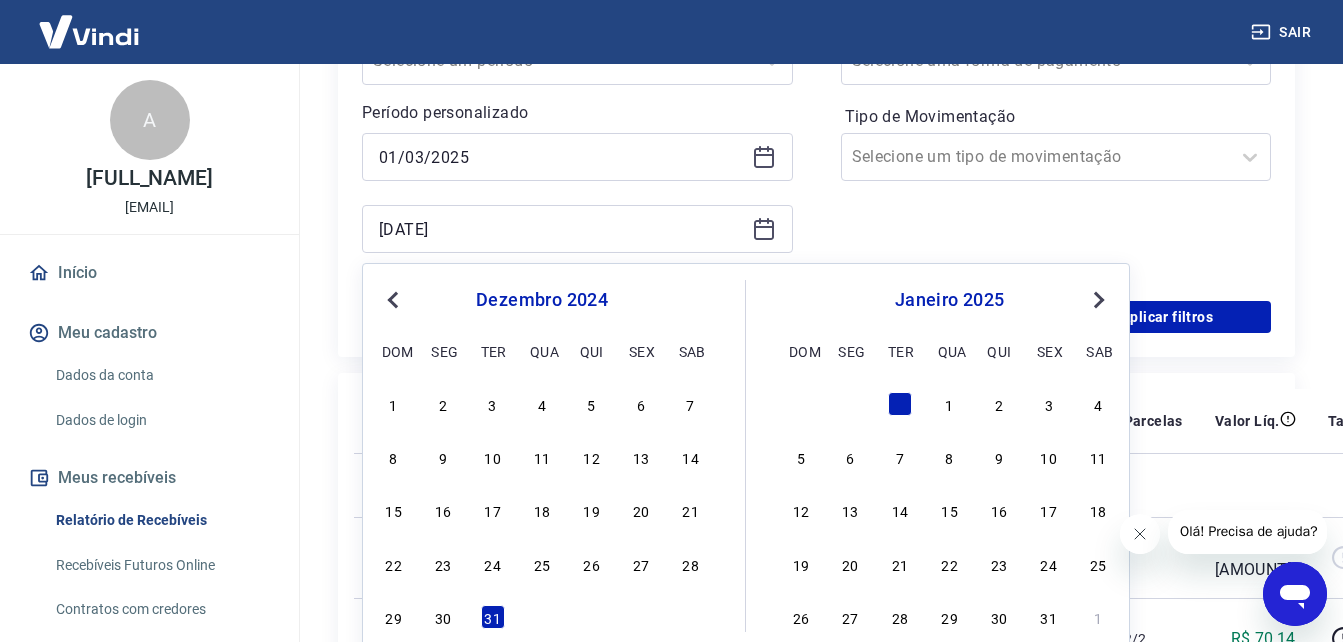 click on "Next Month" at bounding box center [1097, 299] 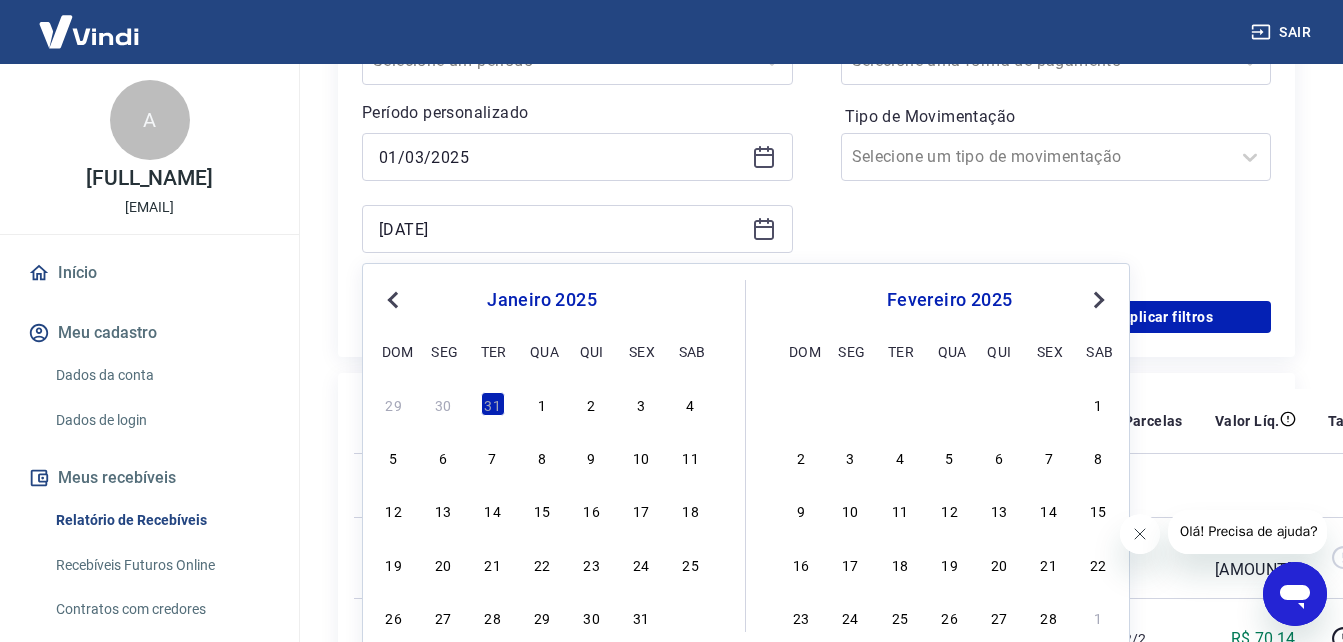 click on "Next Month" at bounding box center (1097, 299) 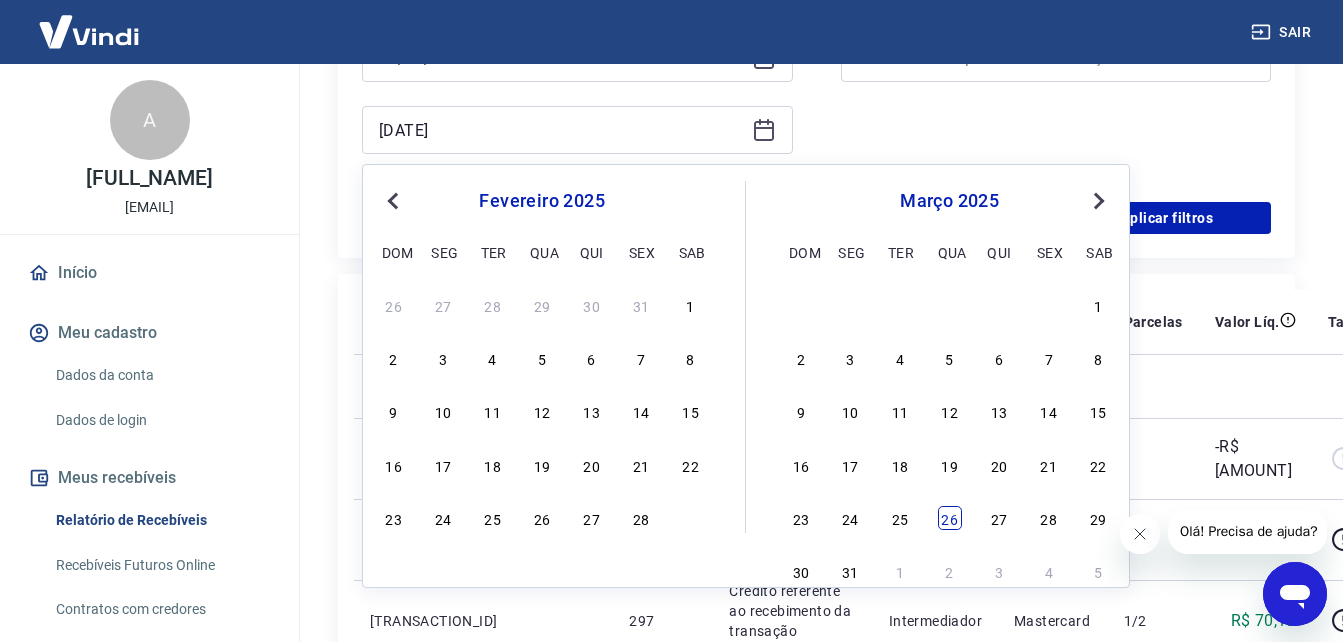 scroll, scrollTop: 500, scrollLeft: 0, axis: vertical 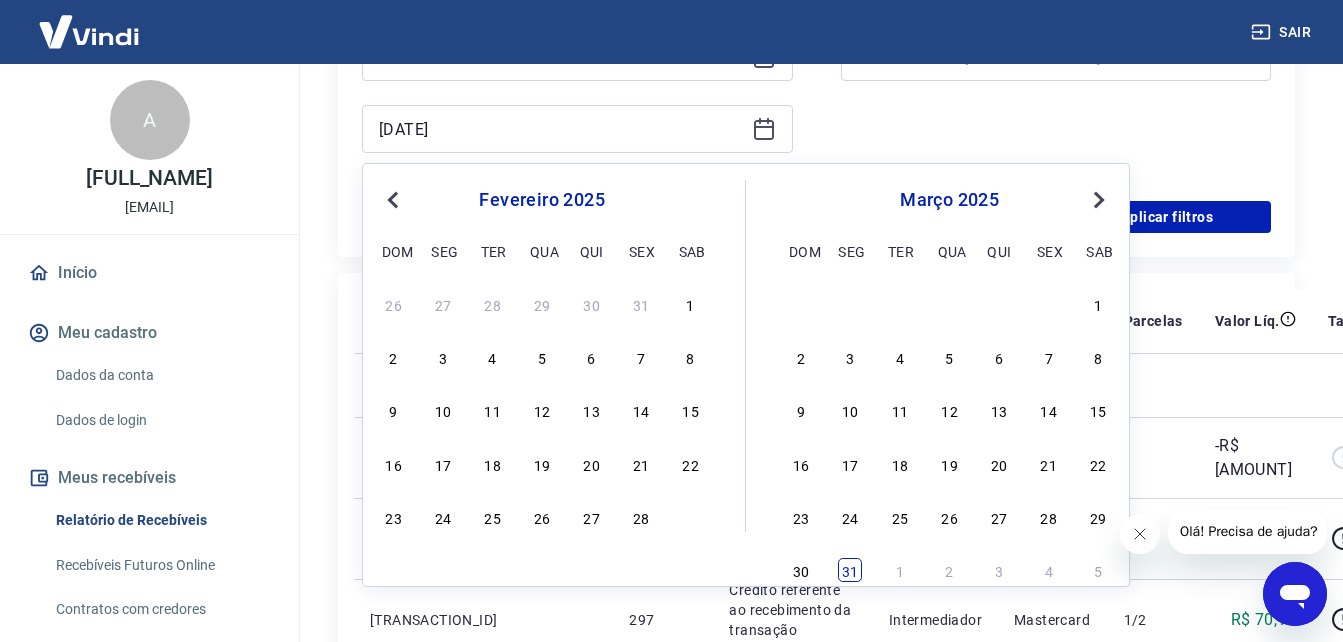 click on "31" at bounding box center [850, 570] 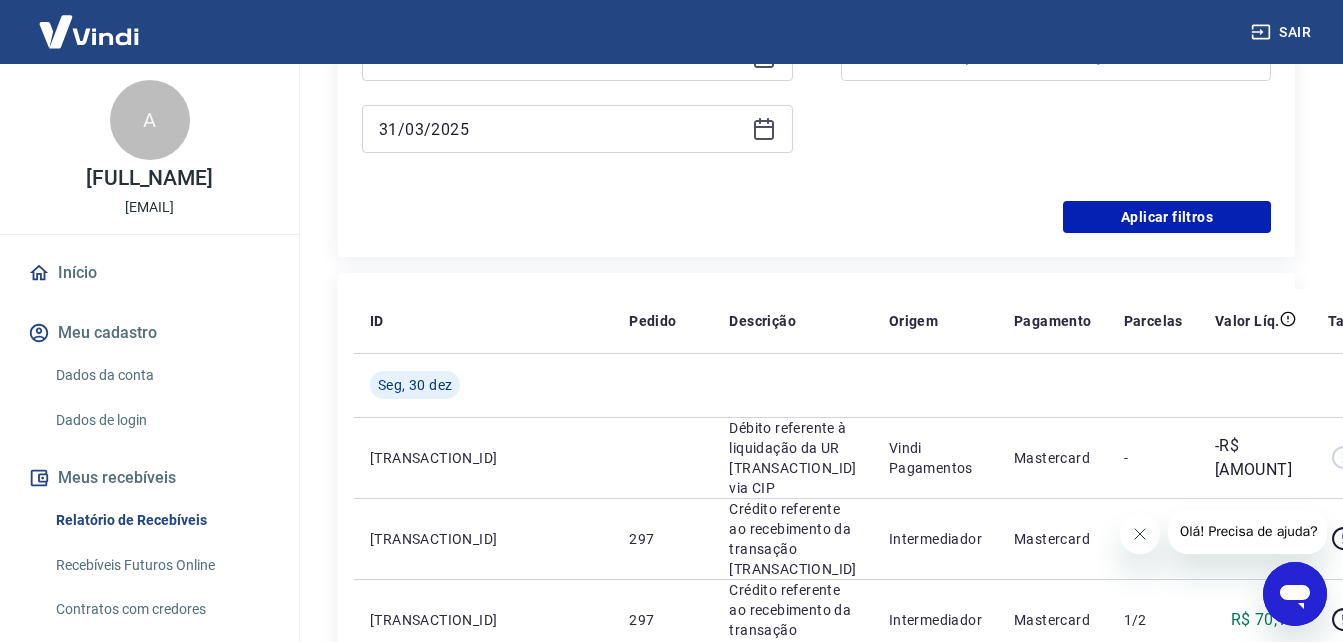 type on "31/03/2025" 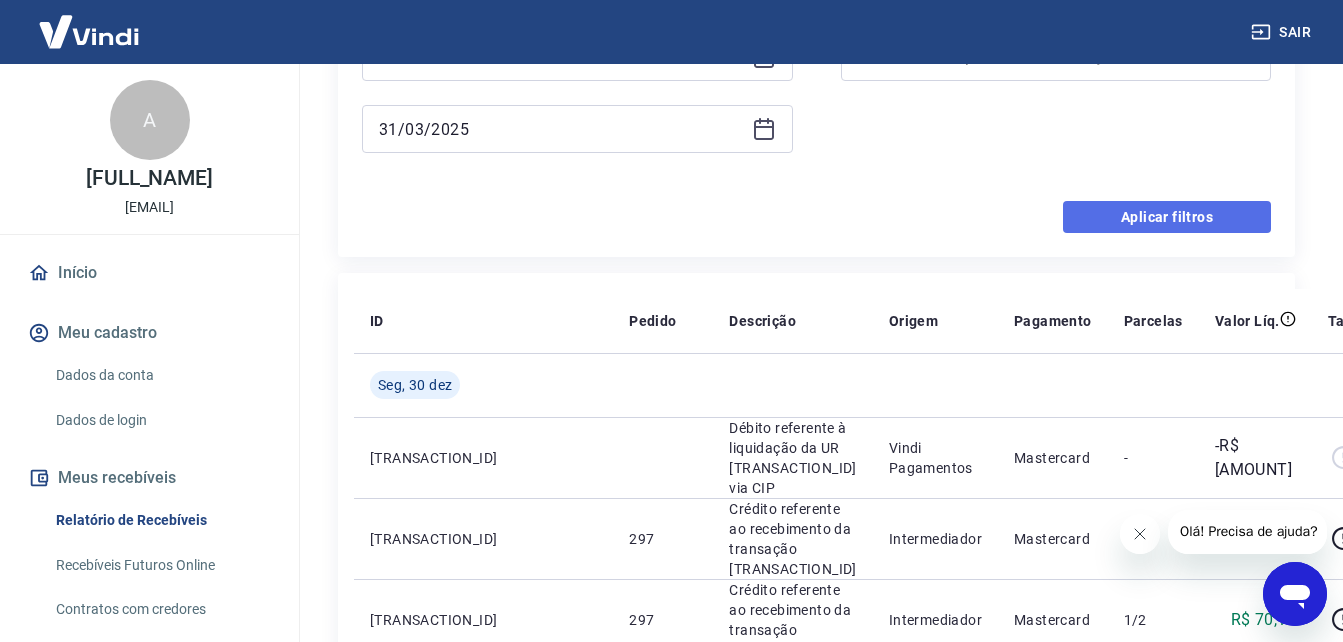 click on "Aplicar filtros" at bounding box center [1167, 217] 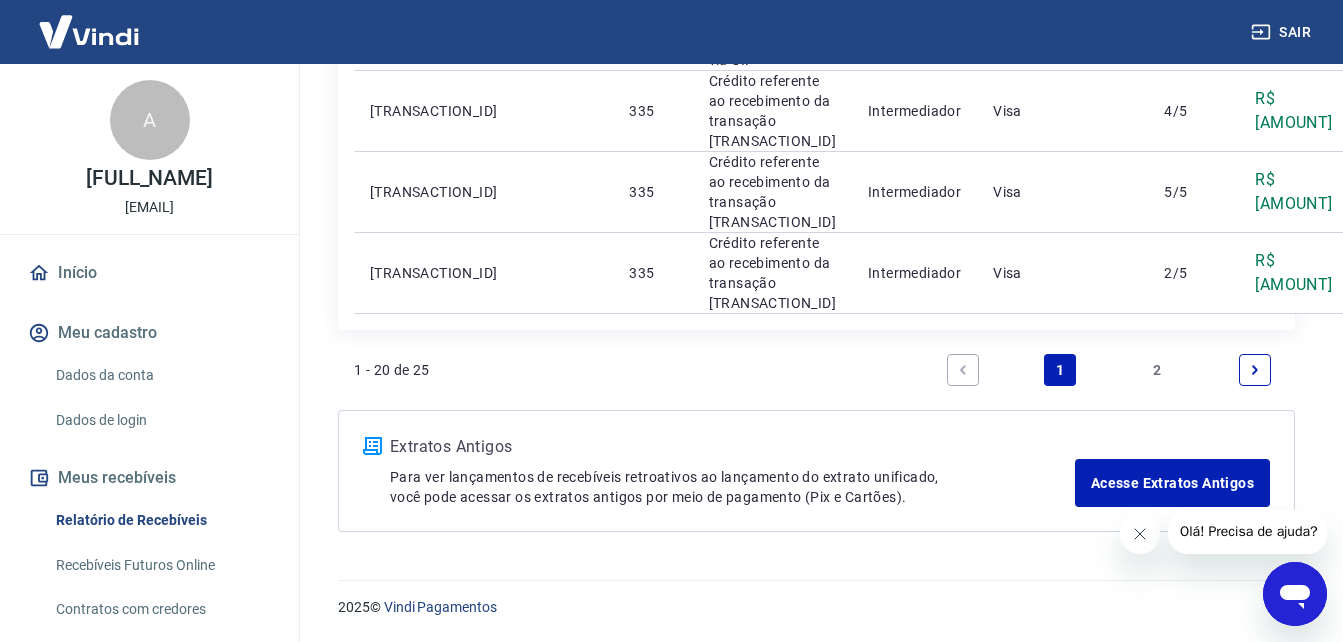 scroll, scrollTop: 2396, scrollLeft: 0, axis: vertical 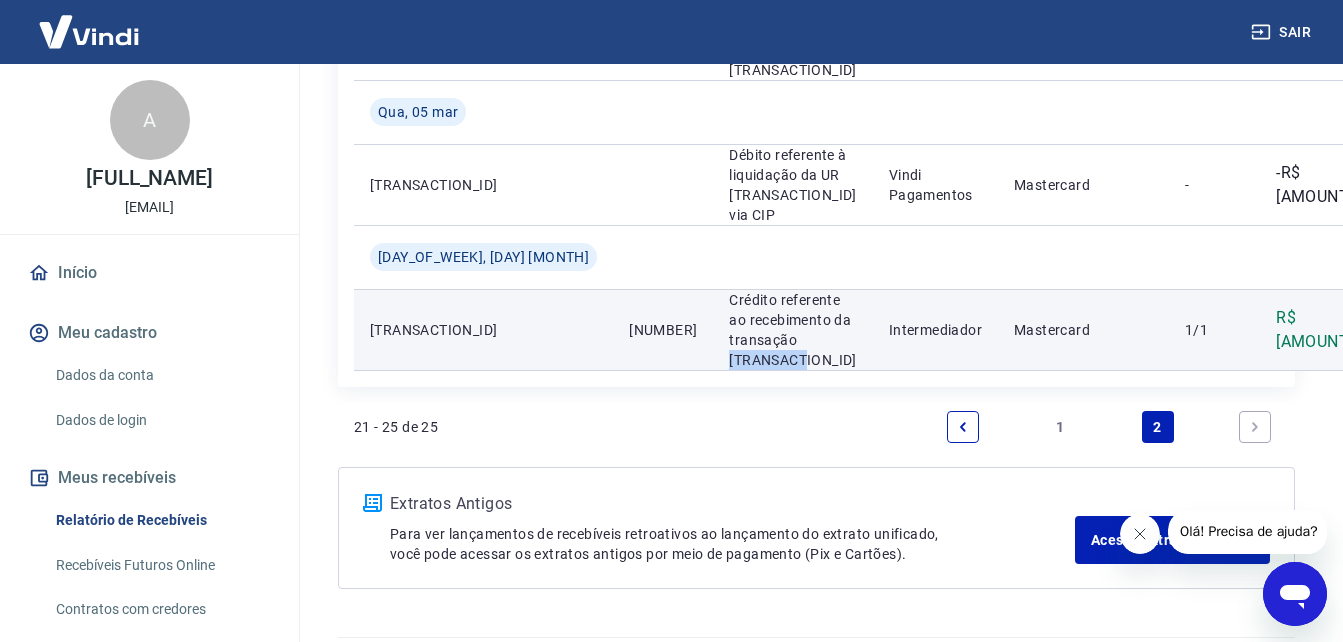 drag, startPoint x: 656, startPoint y: 442, endPoint x: 578, endPoint y: 444, distance: 78.025635 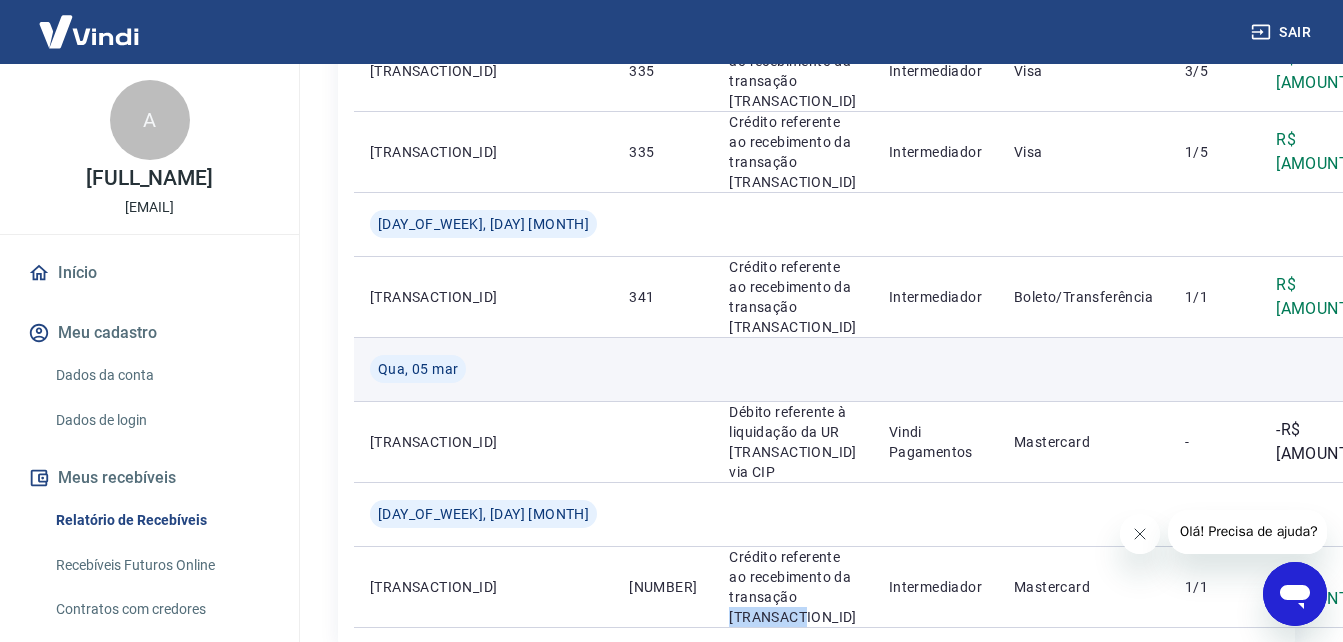 scroll, scrollTop: 400, scrollLeft: 0, axis: vertical 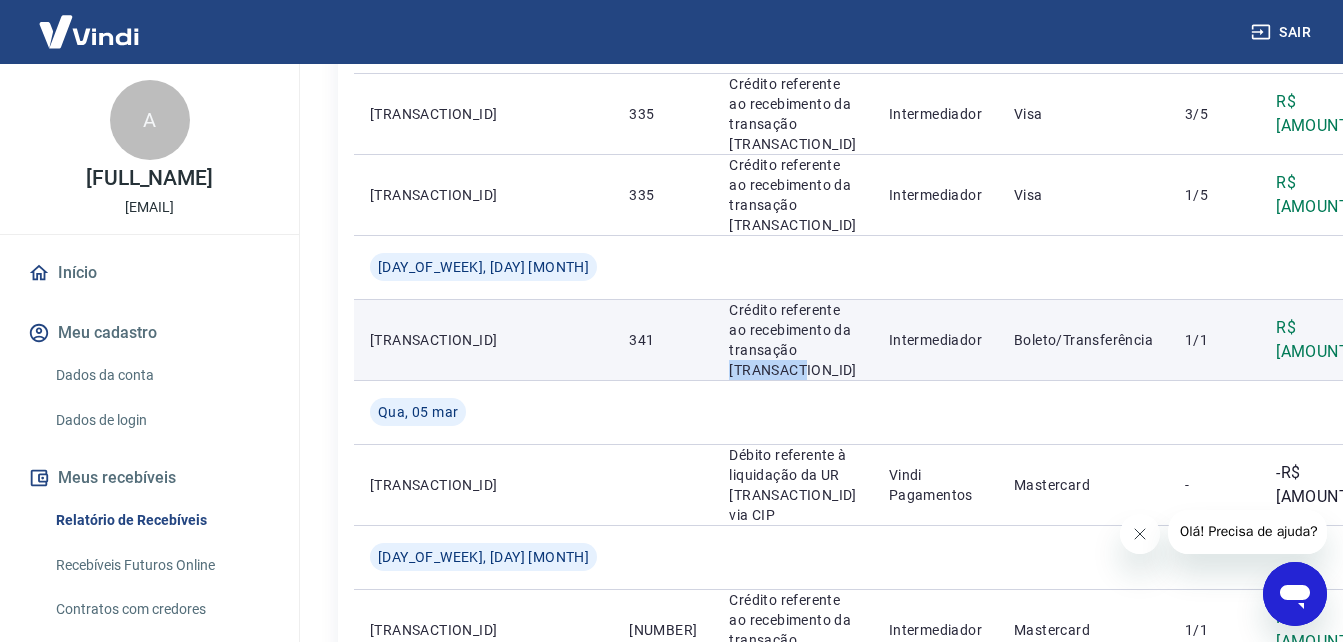 drag, startPoint x: 579, startPoint y: 428, endPoint x: 662, endPoint y: 428, distance: 83 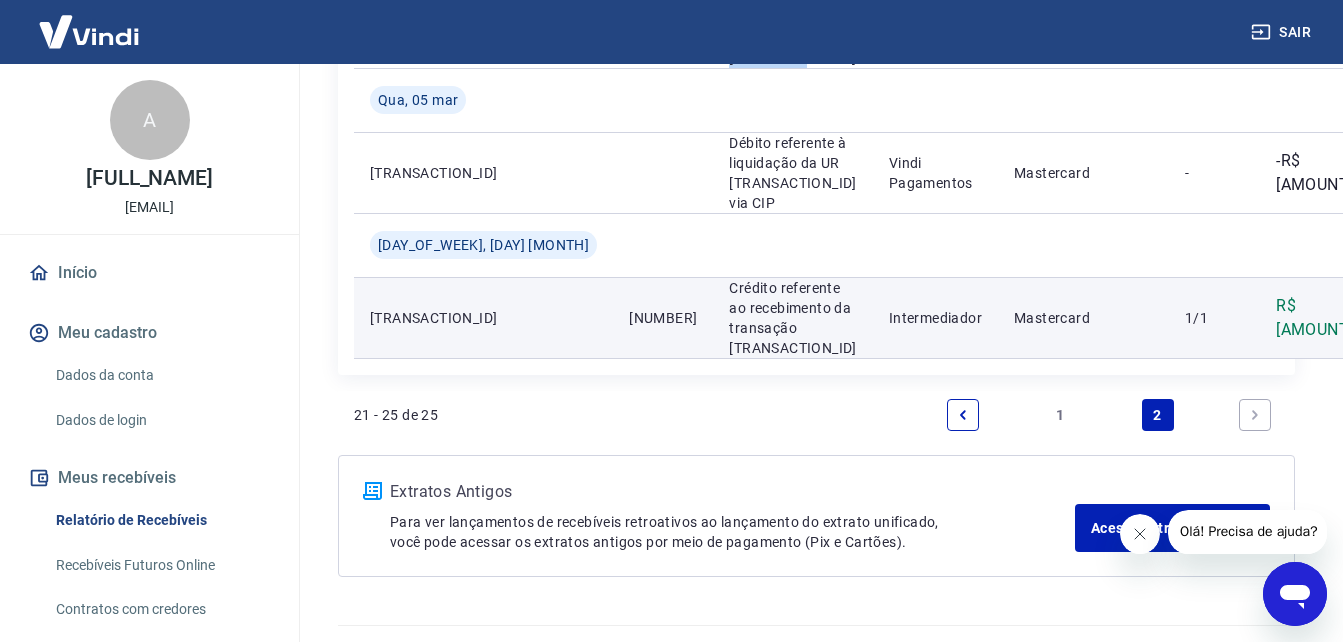 scroll, scrollTop: 837, scrollLeft: 0, axis: vertical 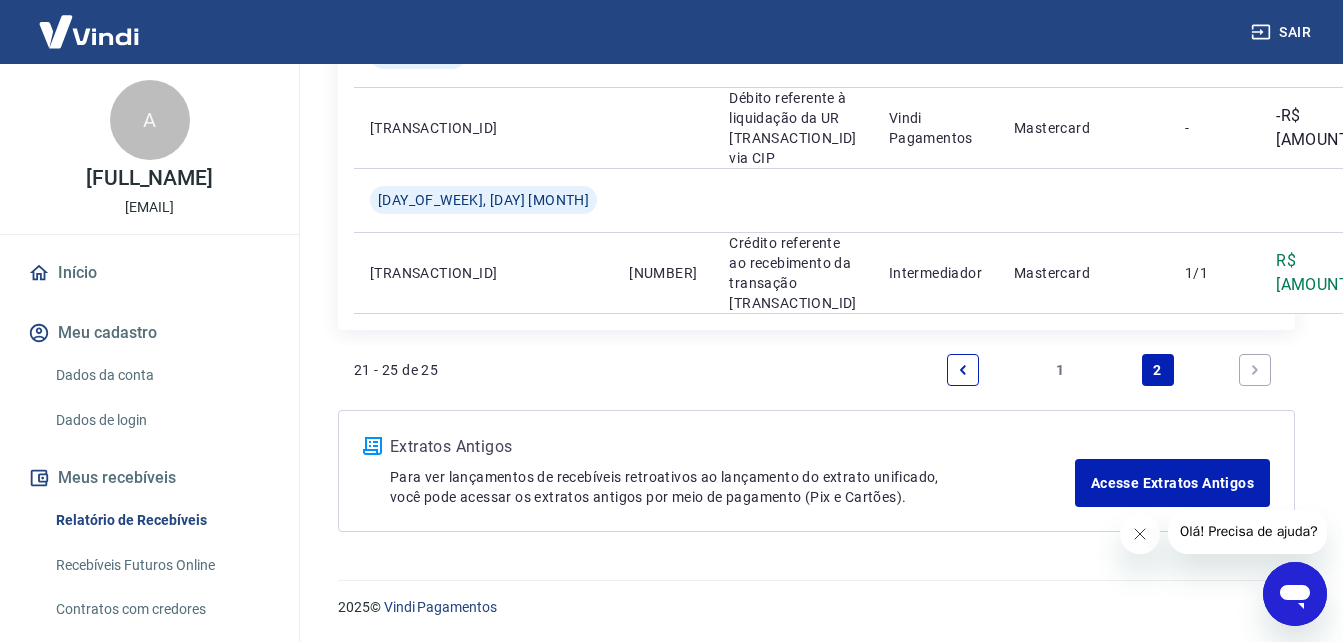 click on "1" at bounding box center [1060, 370] 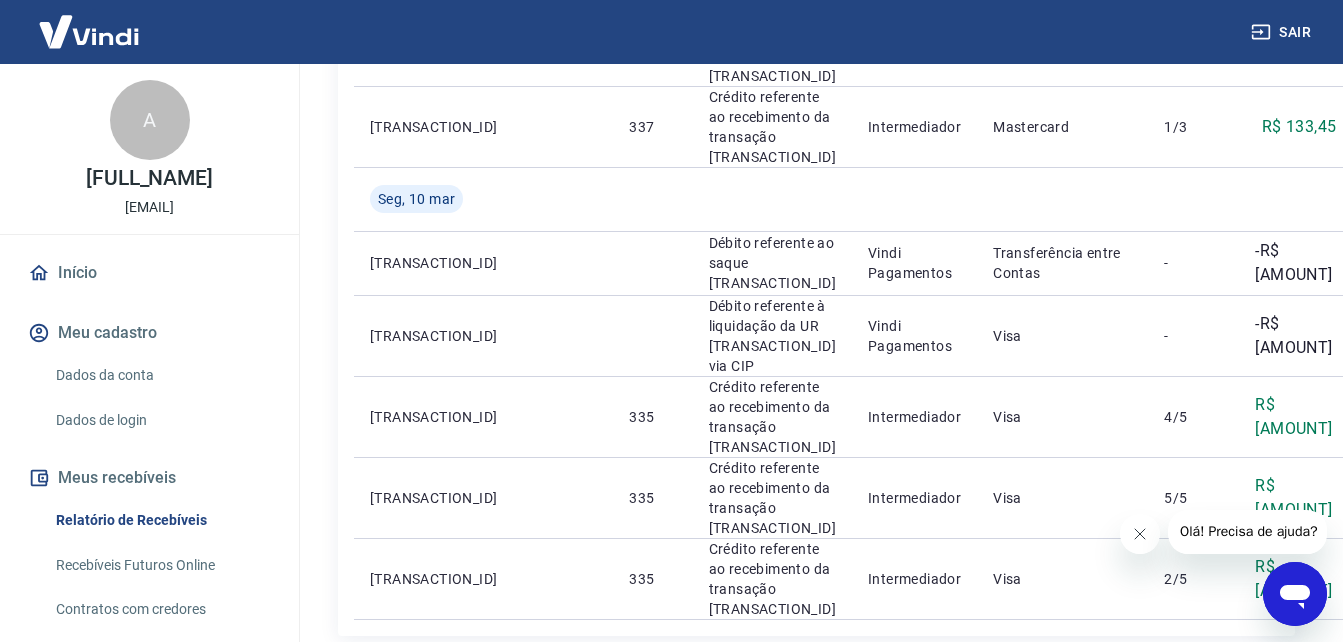 scroll, scrollTop: 1596, scrollLeft: 0, axis: vertical 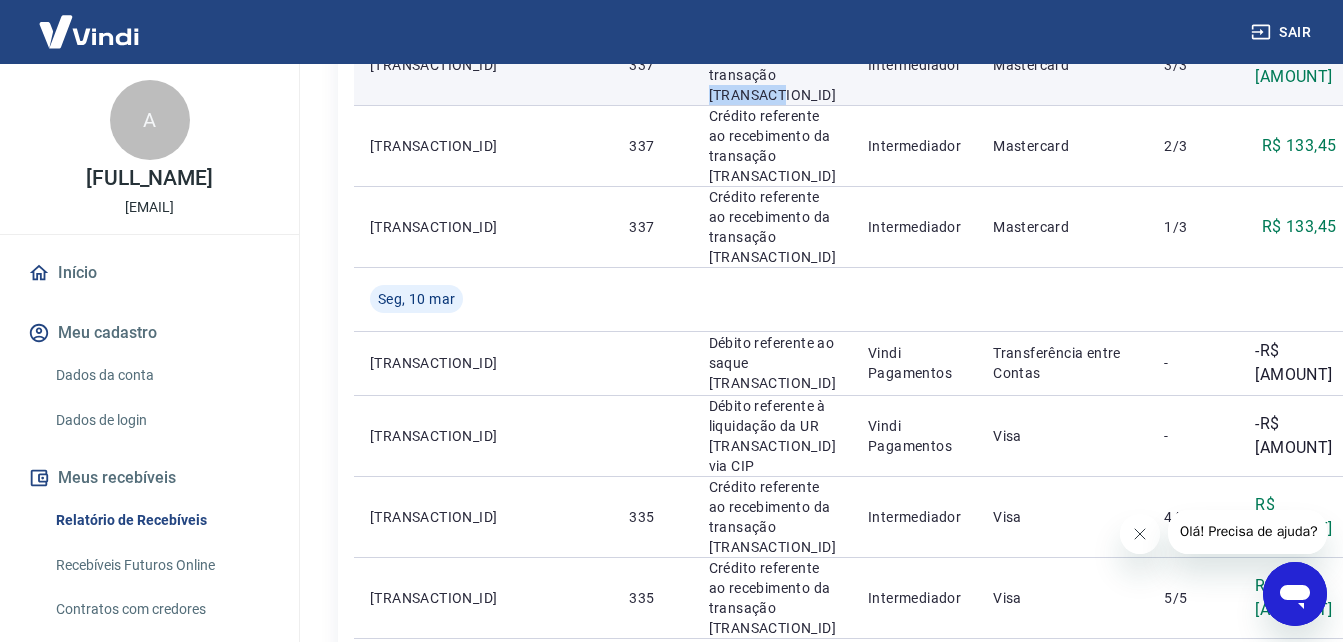 drag, startPoint x: 579, startPoint y: 350, endPoint x: 662, endPoint y: 349, distance: 83.00603 